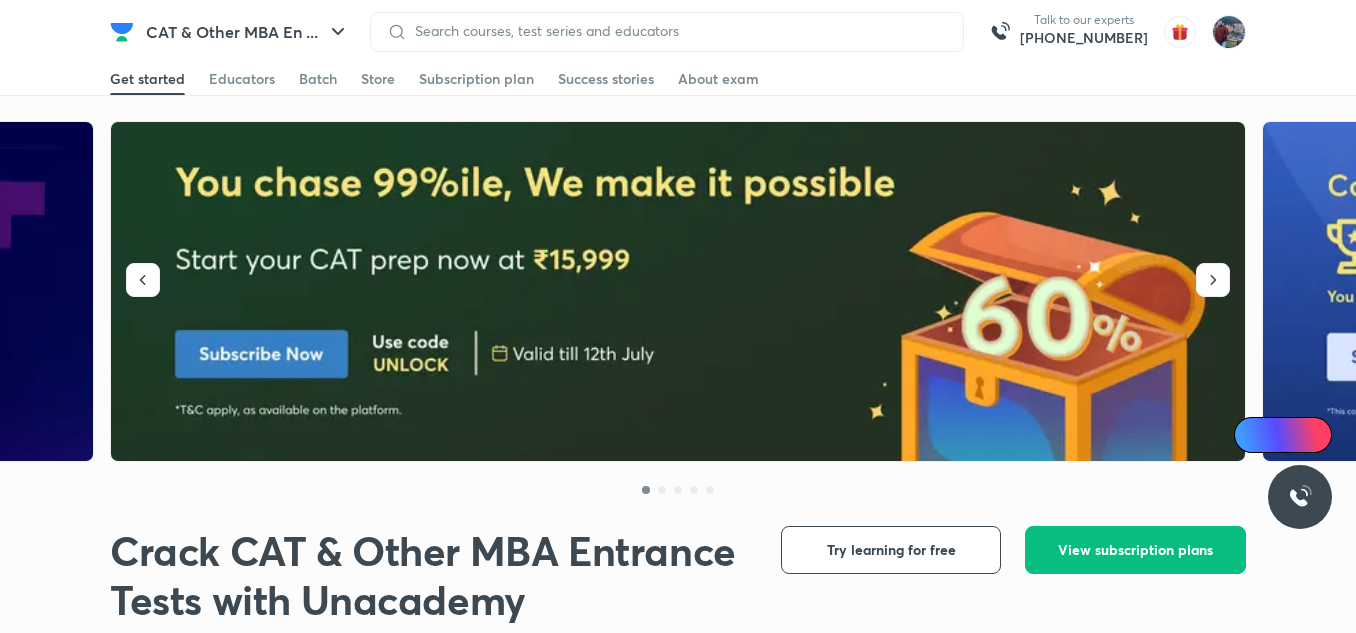 scroll, scrollTop: 0, scrollLeft: 0, axis: both 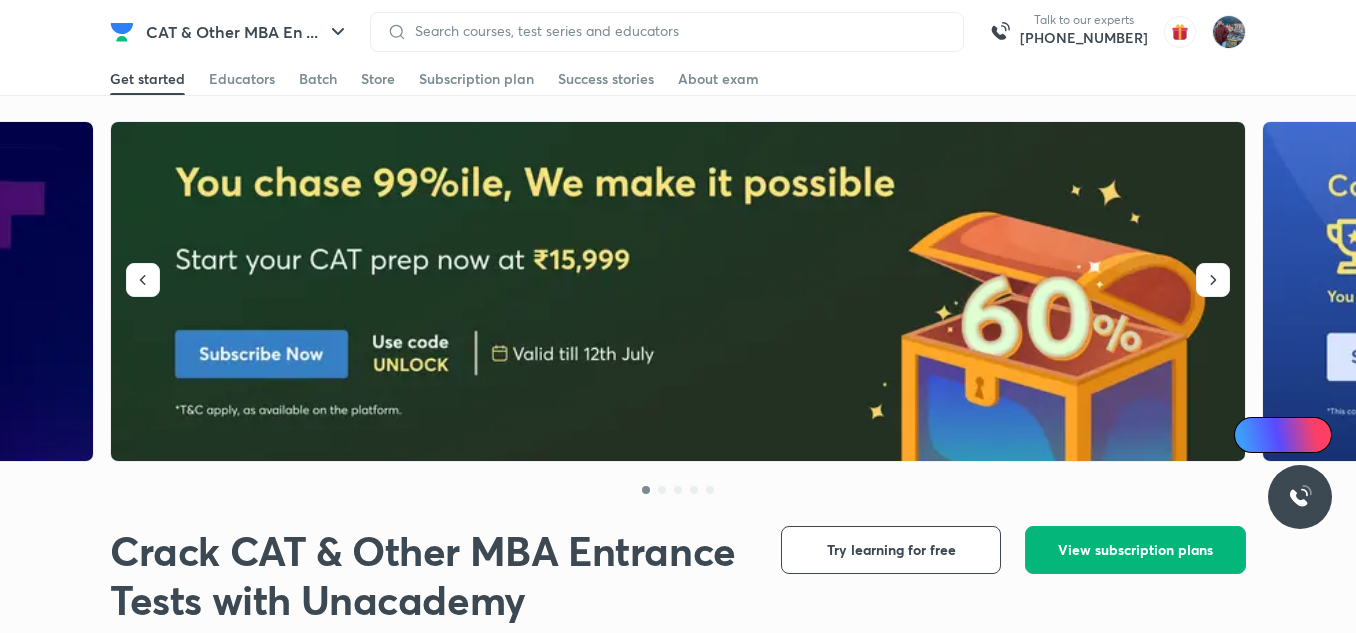 click on "View subscription plans" at bounding box center [1135, 550] 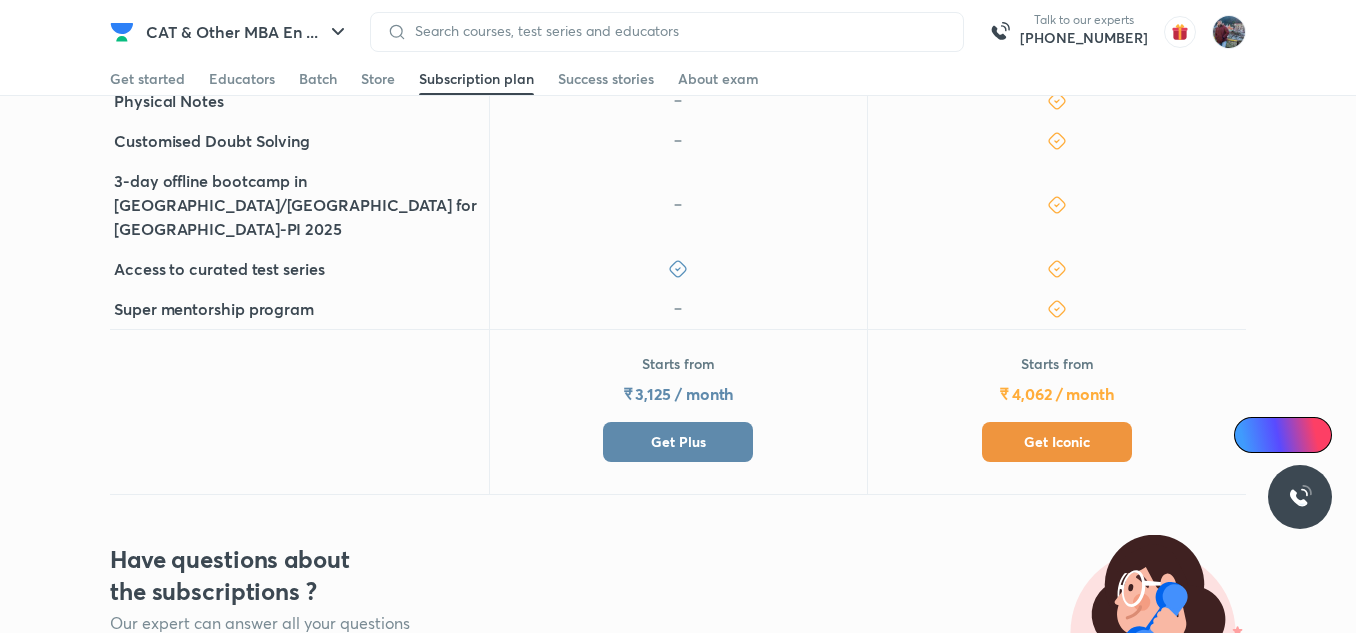 scroll, scrollTop: 751, scrollLeft: 0, axis: vertical 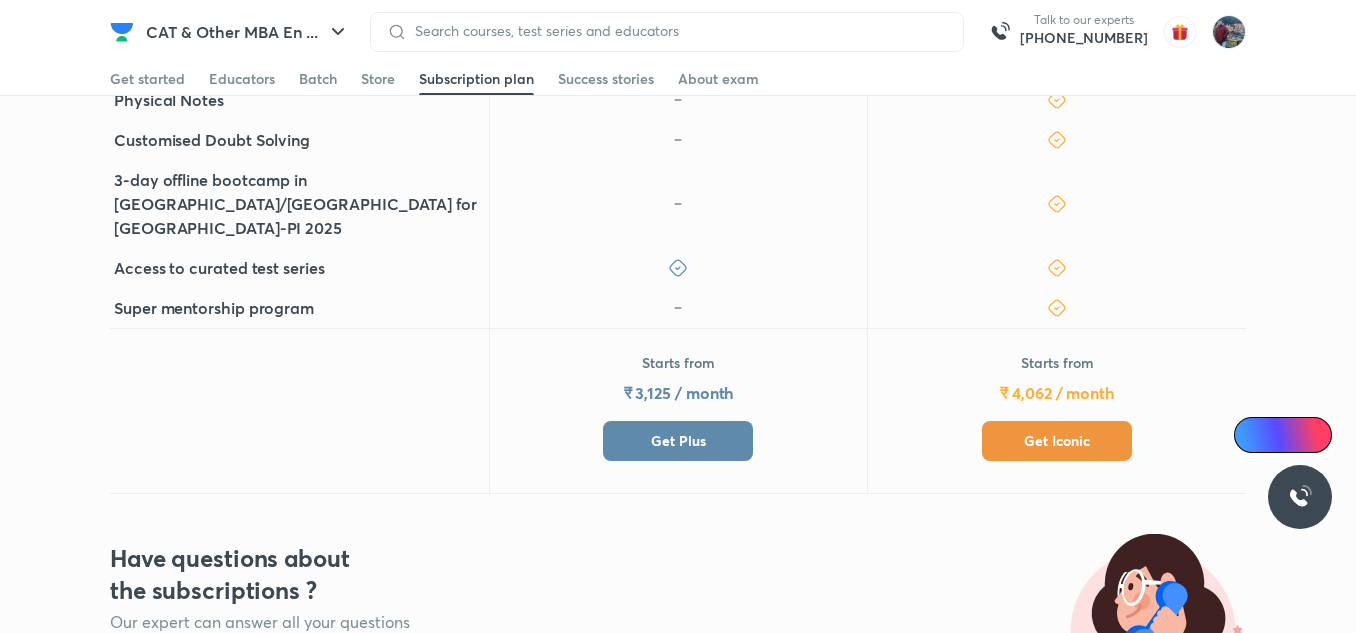 click on "Get Iconic" at bounding box center [1057, 441] 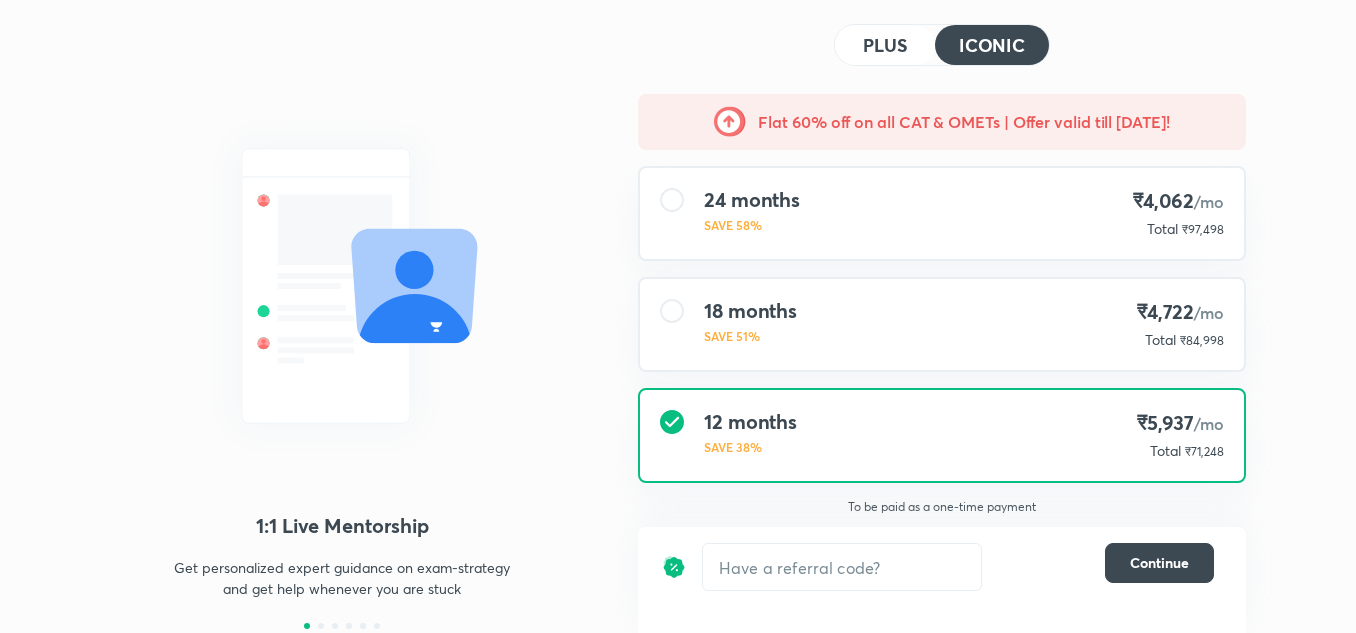 scroll, scrollTop: 89, scrollLeft: 0, axis: vertical 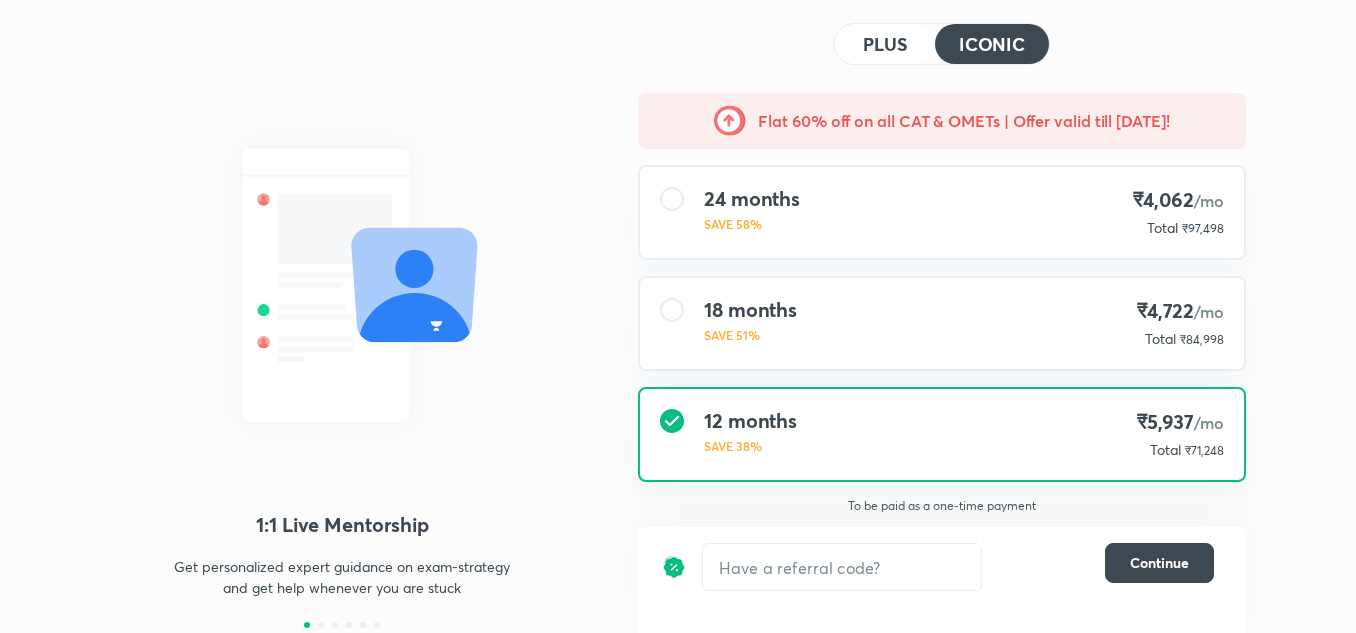 click on "PLUS" at bounding box center [885, 44] 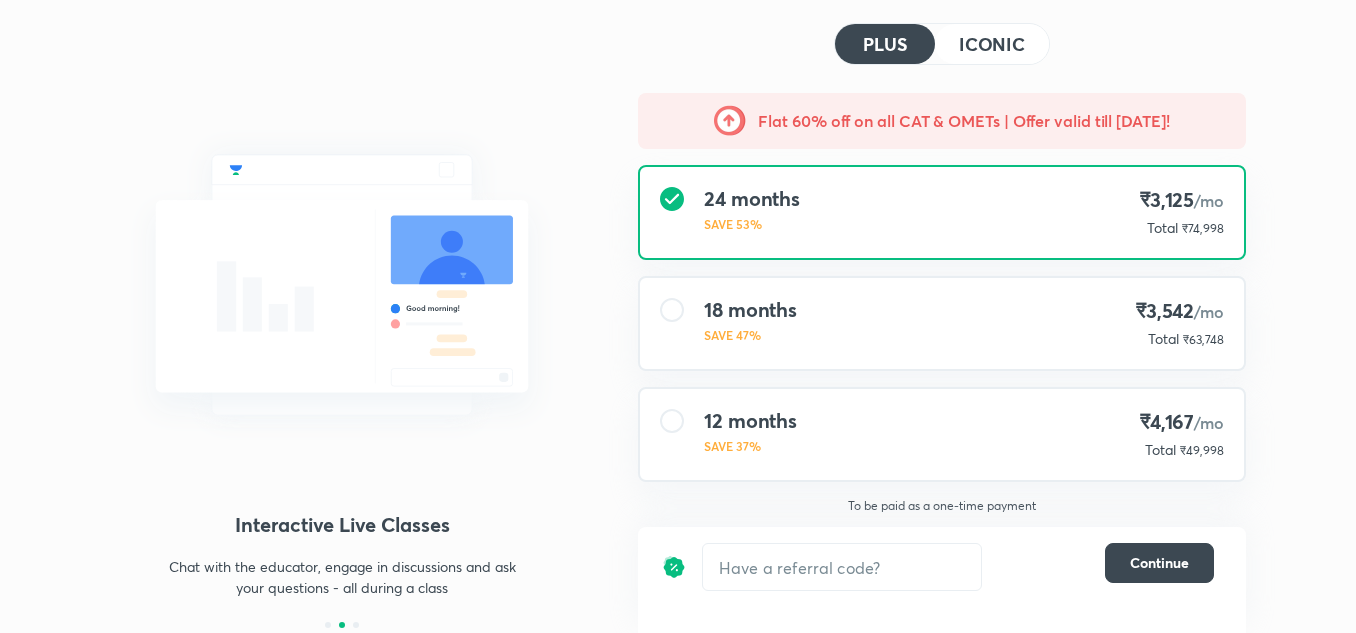 click on "18 months SAVE 47% ₹3,542  /mo Total ₹63,748" at bounding box center [942, 323] 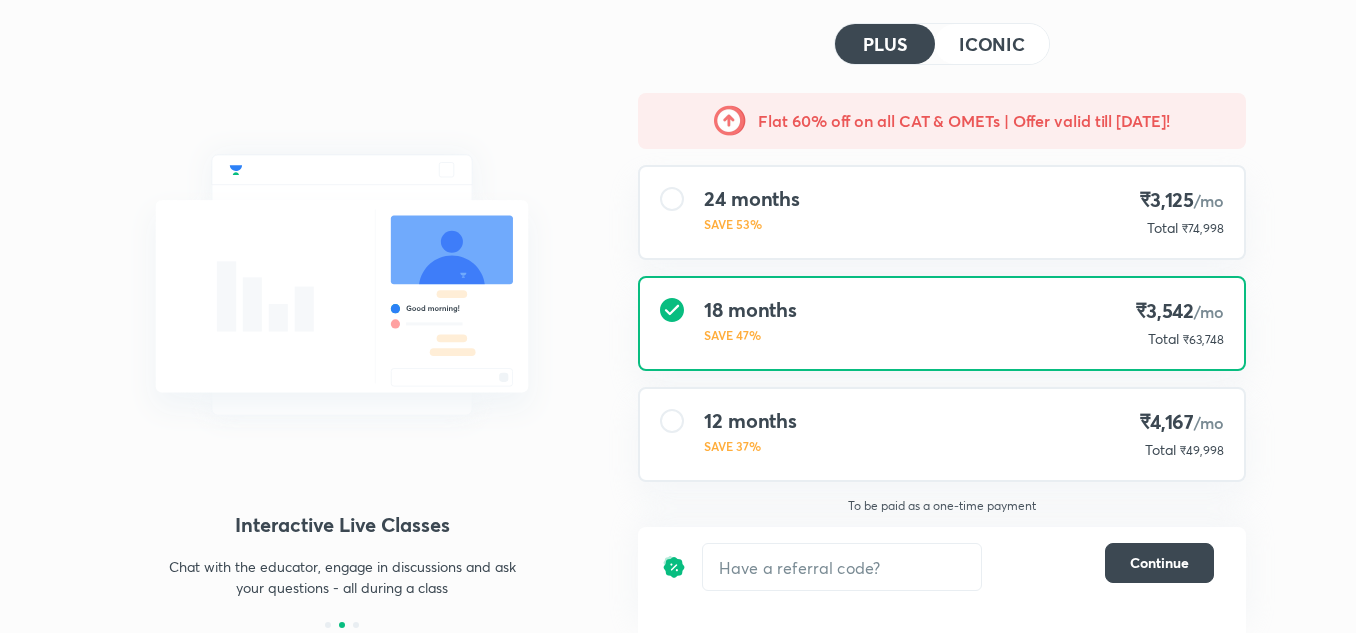 scroll, scrollTop: 174, scrollLeft: 0, axis: vertical 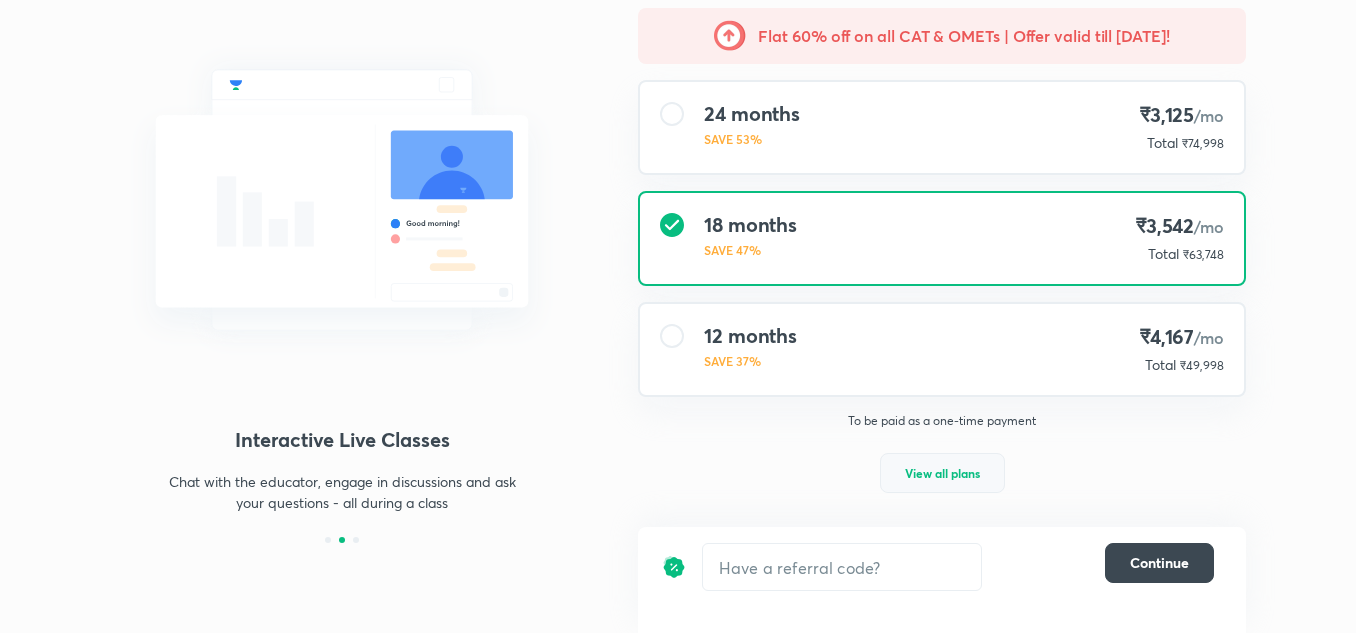 drag, startPoint x: 915, startPoint y: 448, endPoint x: 925, endPoint y: 484, distance: 37.363083 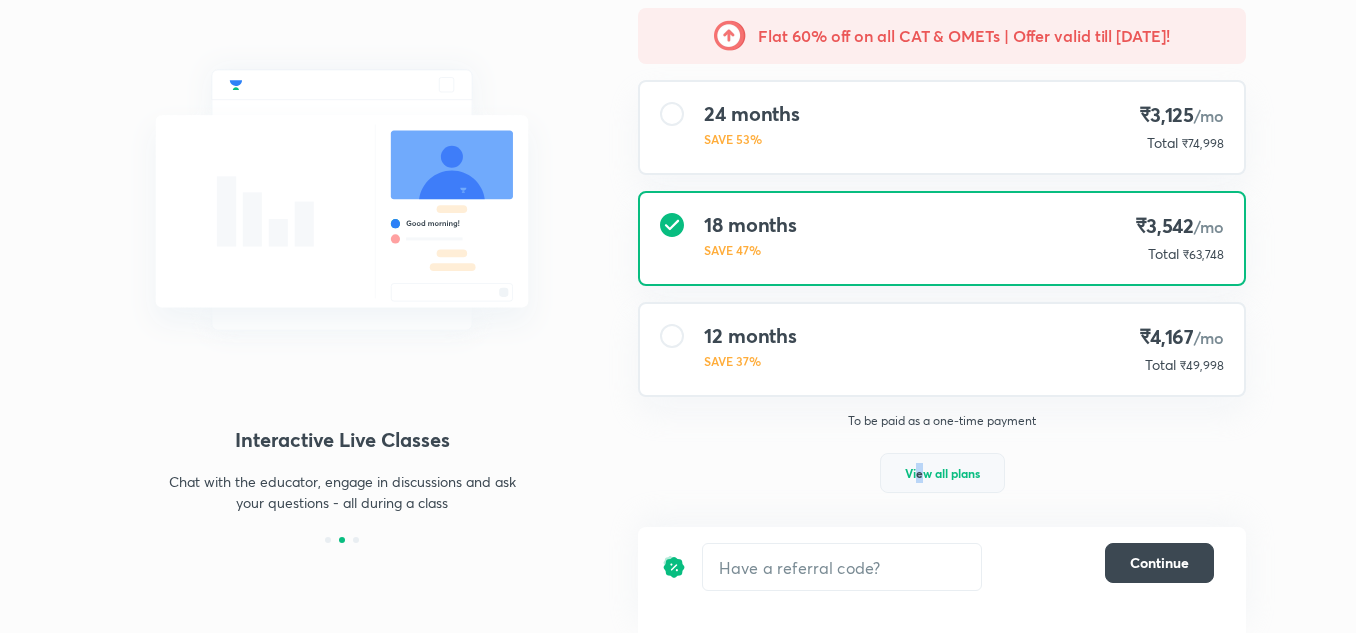 click on "View all plans" at bounding box center [942, 473] 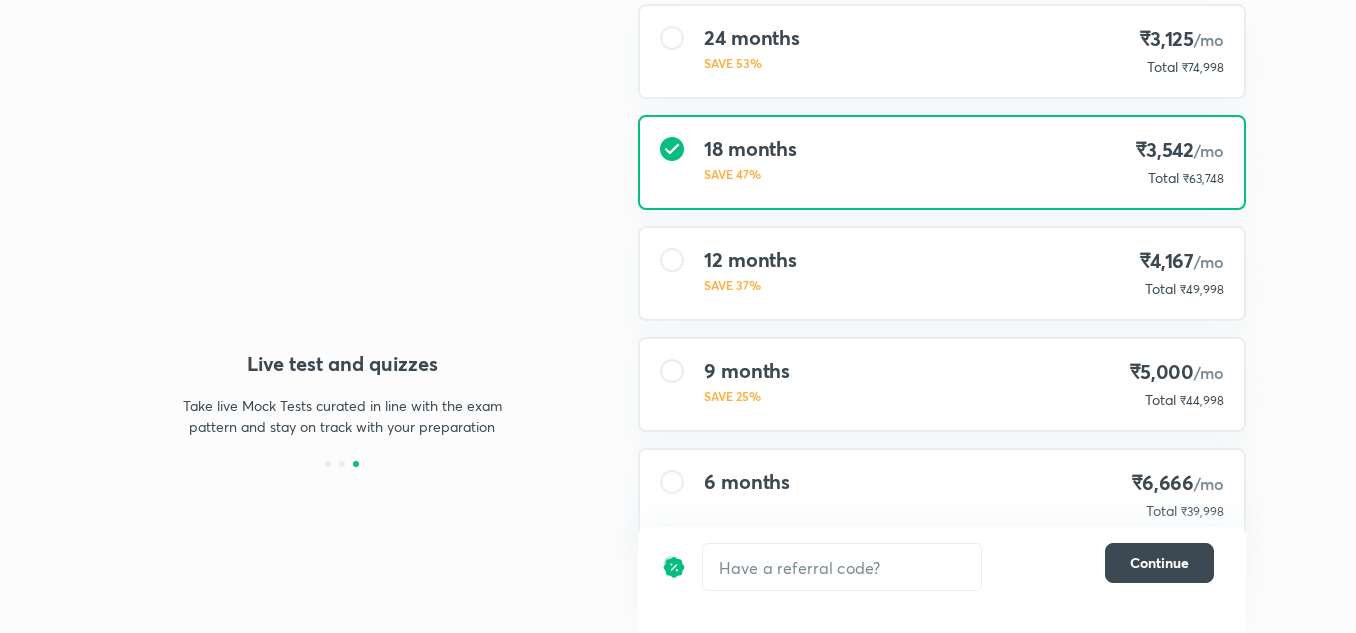 scroll, scrollTop: 252, scrollLeft: 0, axis: vertical 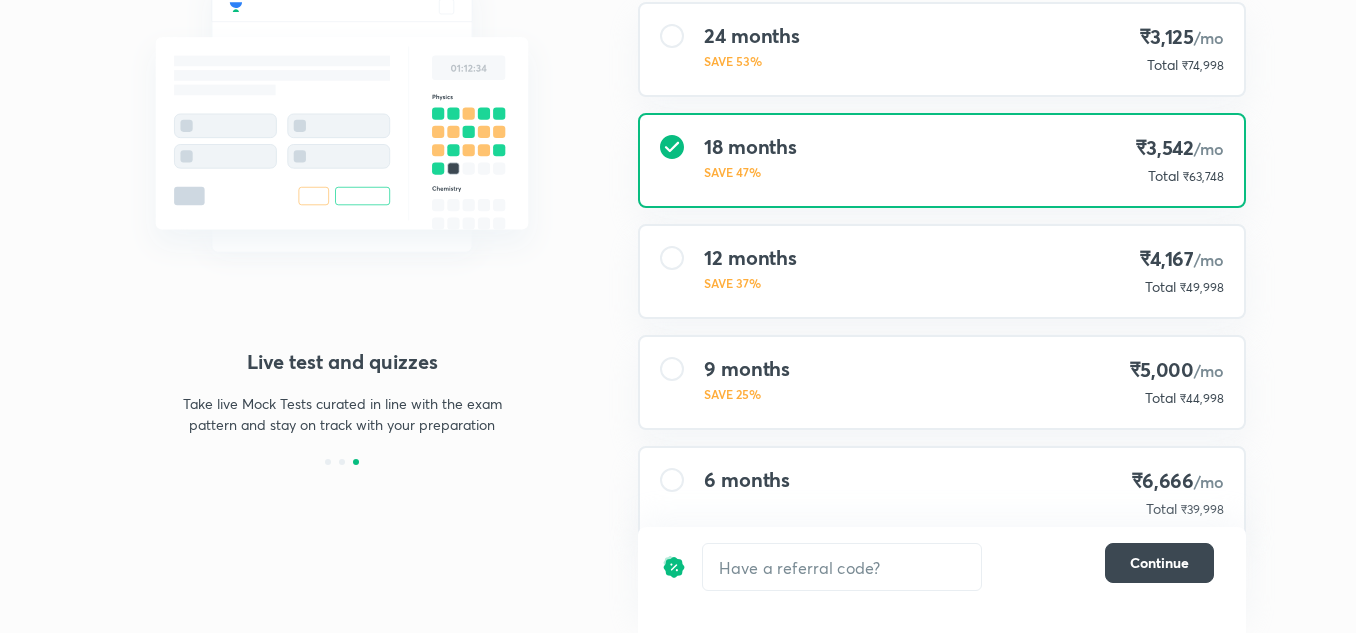 click on "9 months SAVE 25% ₹5,000  /mo Total ₹44,998" at bounding box center [942, 382] 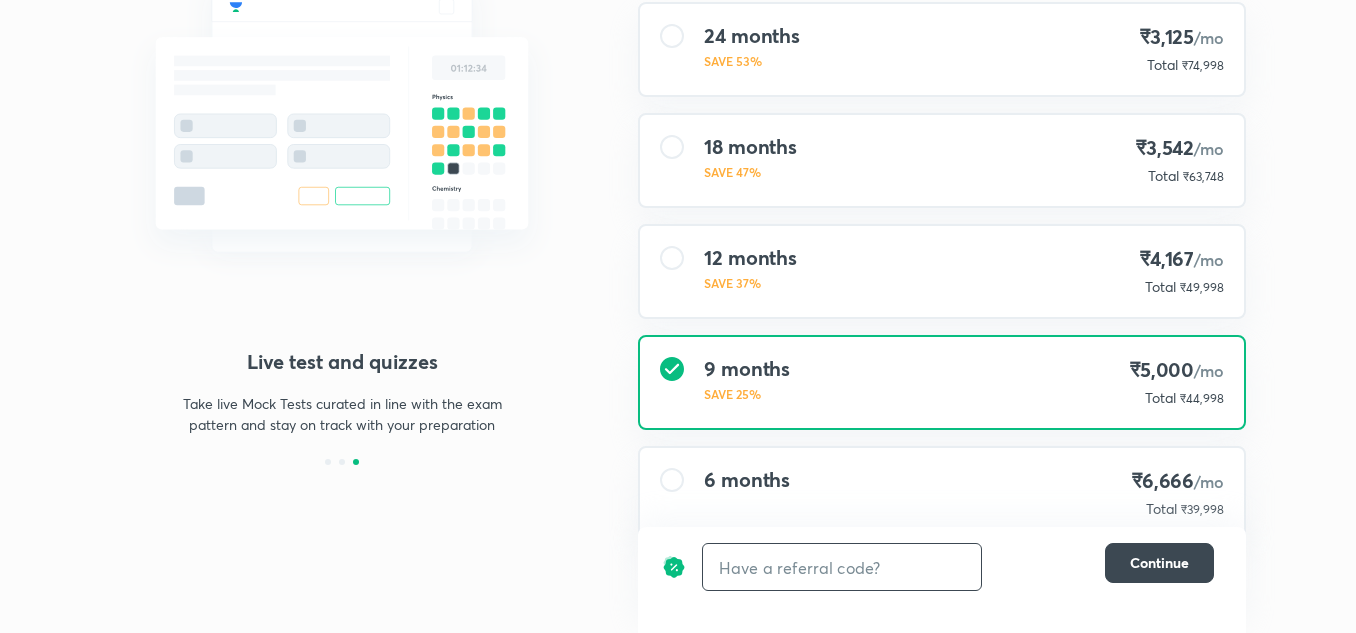click at bounding box center [842, 567] 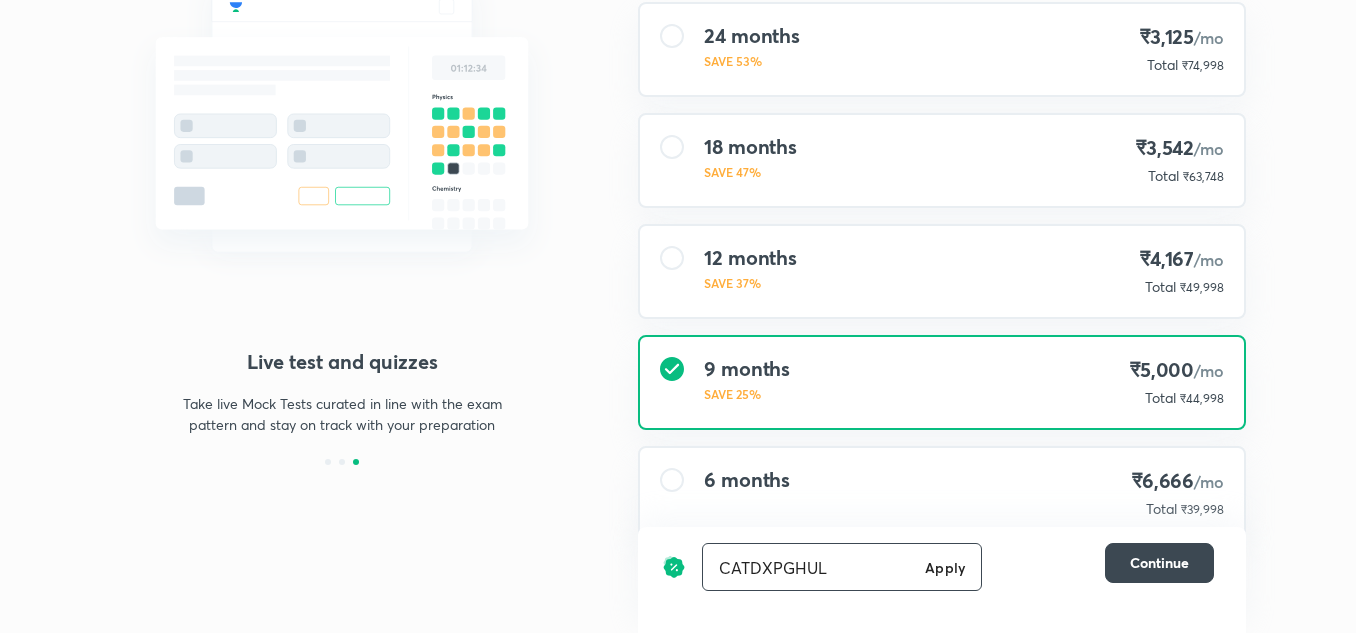 type on "CATDXPGHUL" 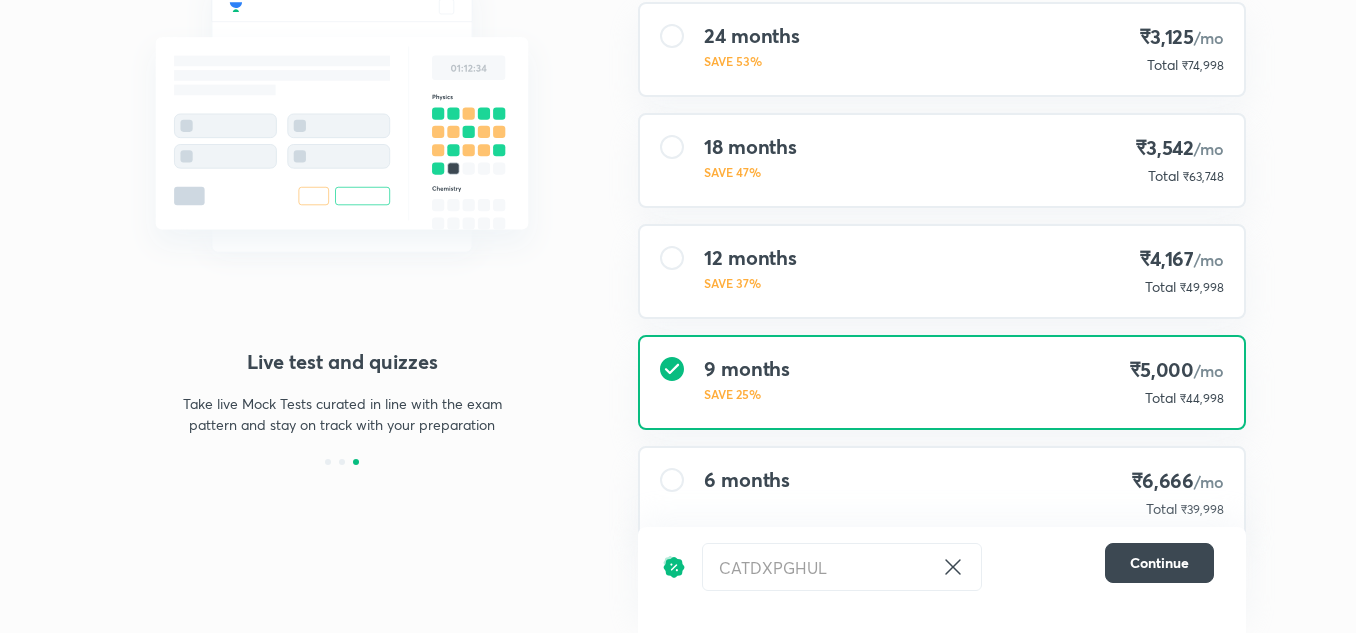 scroll, scrollTop: 0, scrollLeft: 0, axis: both 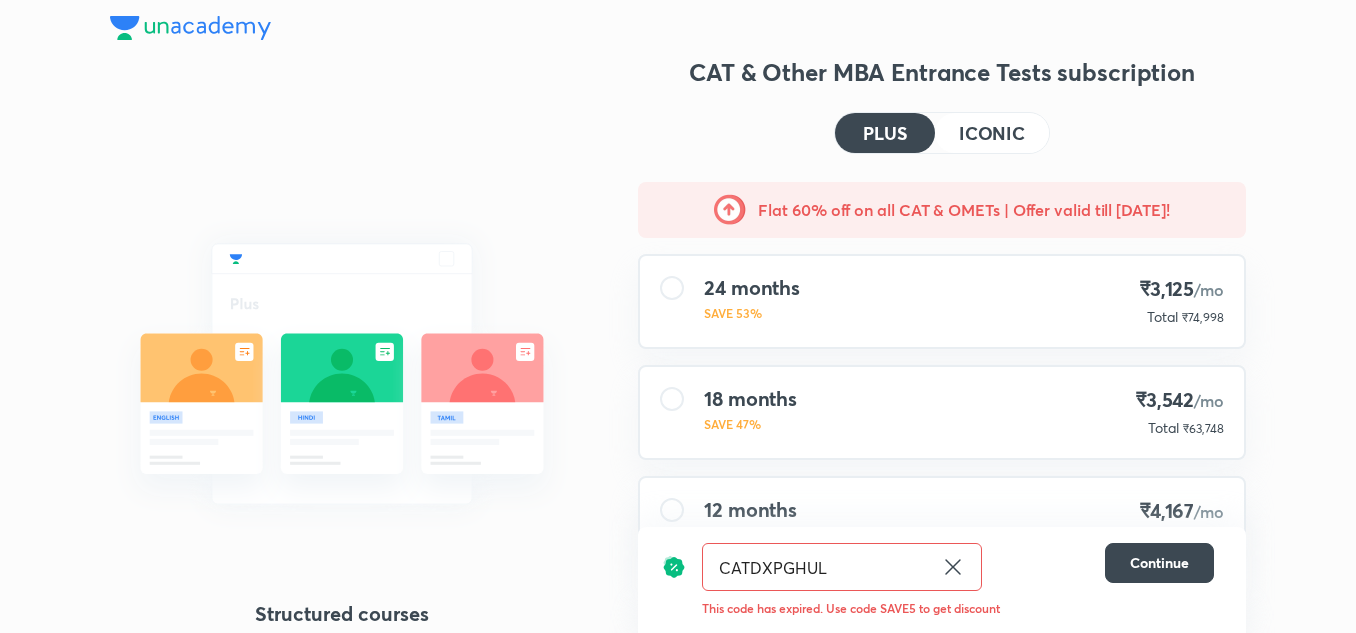 click 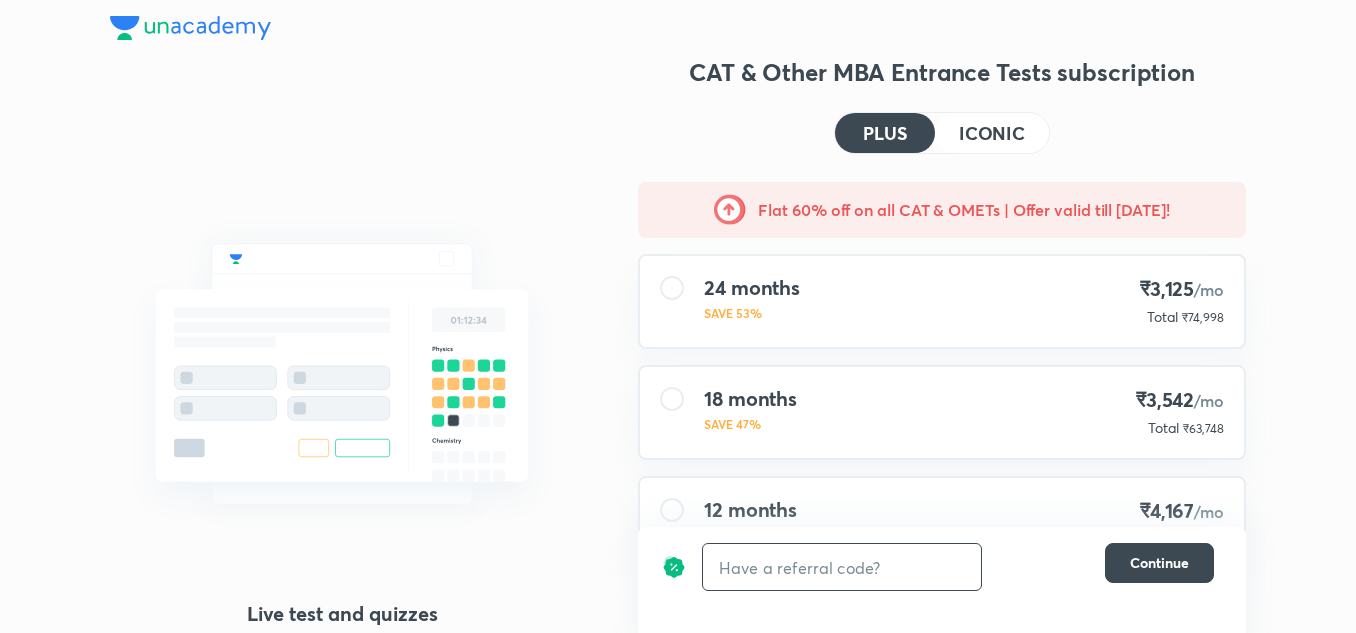click at bounding box center [842, 567] 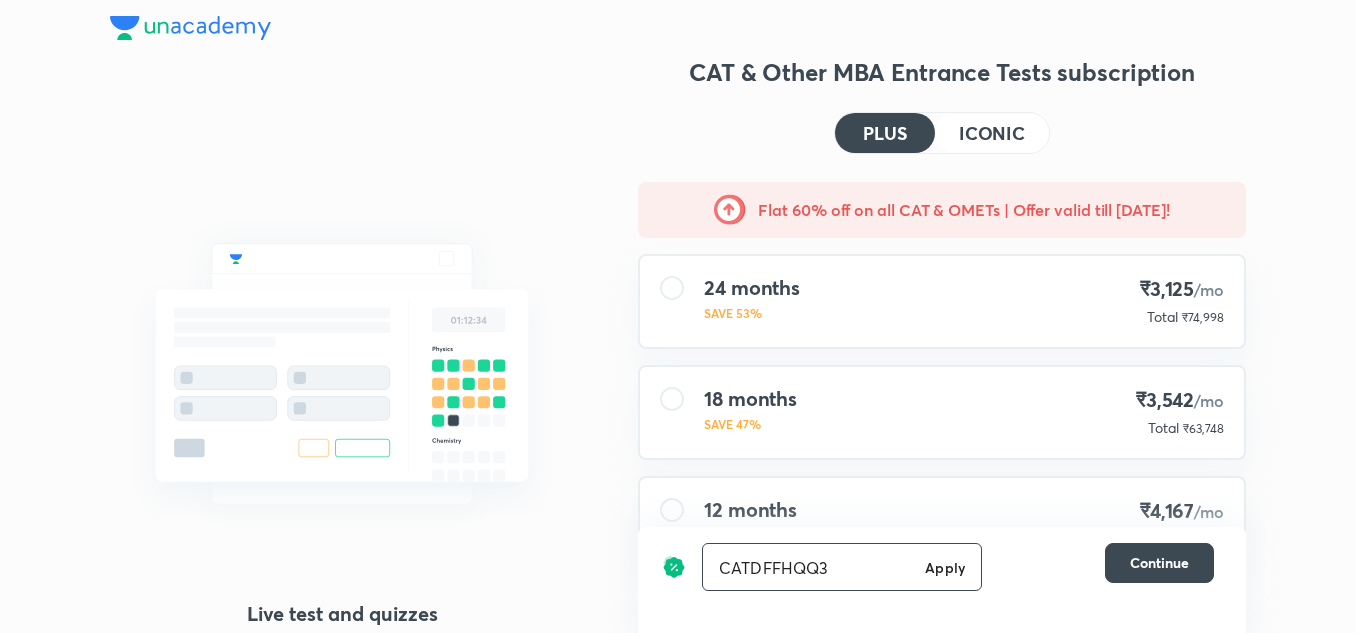 type on "CATDFFHQQ3" 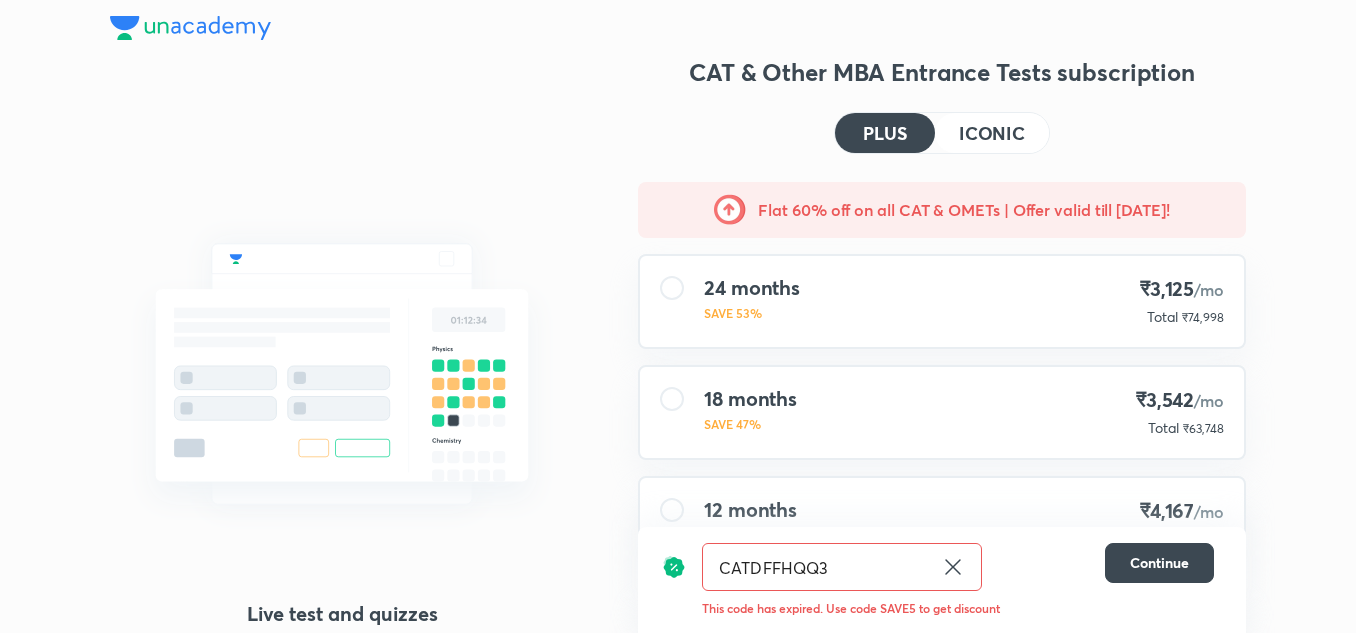 click 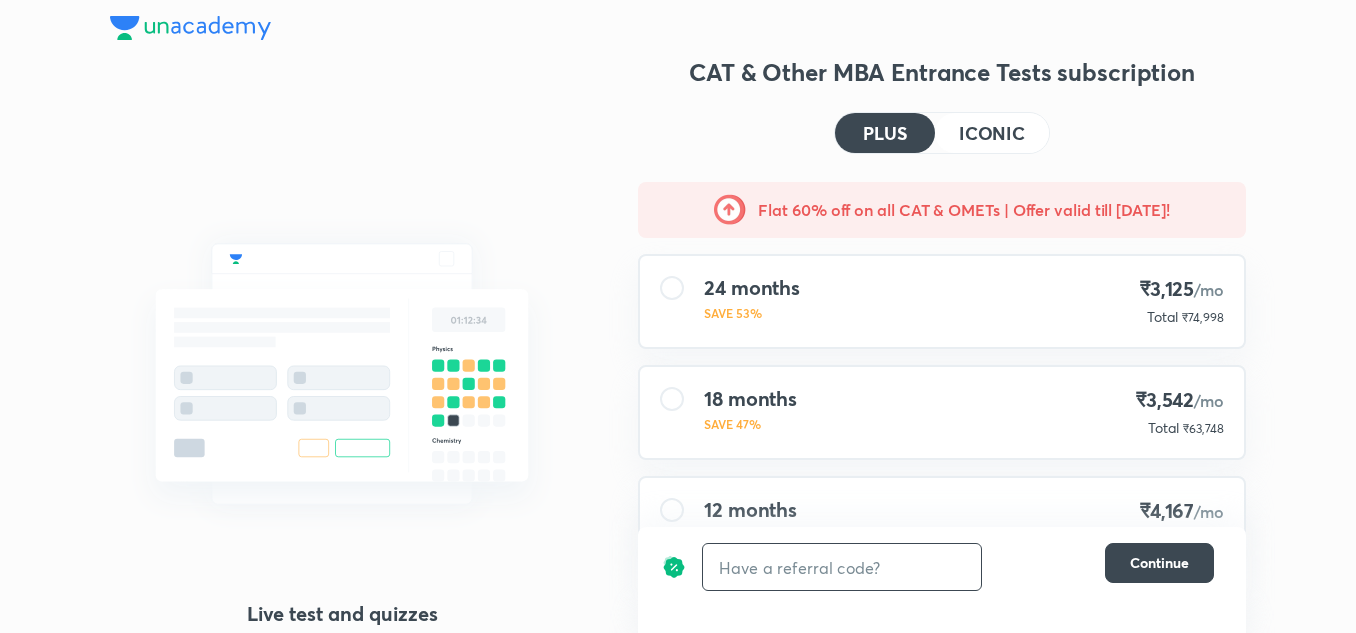 click at bounding box center (842, 567) 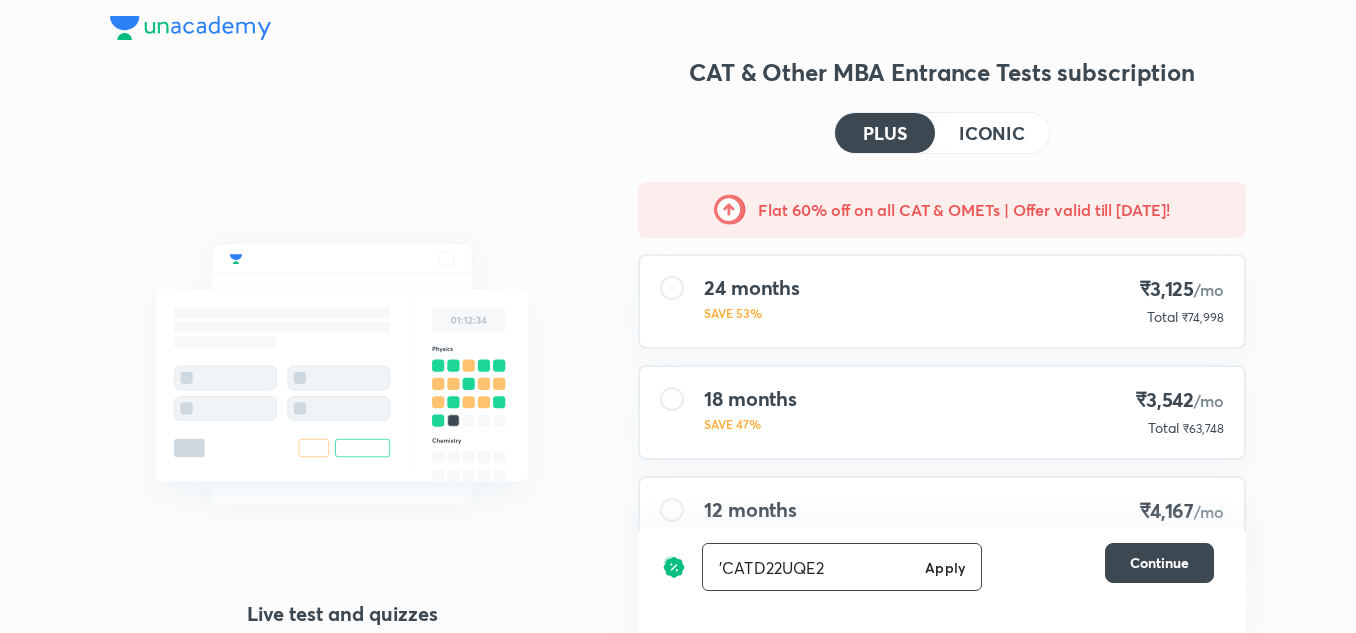 click on "Apply" at bounding box center [945, 567] 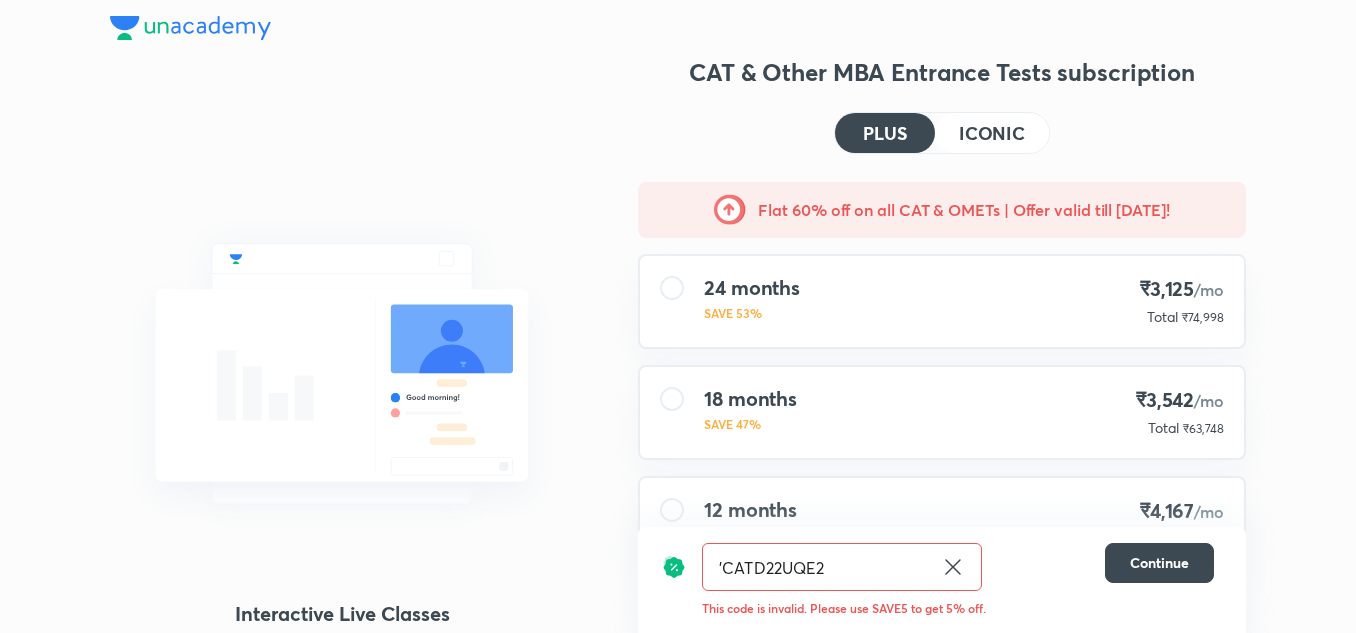 click on "'CATD22UQE2" at bounding box center (818, 567) 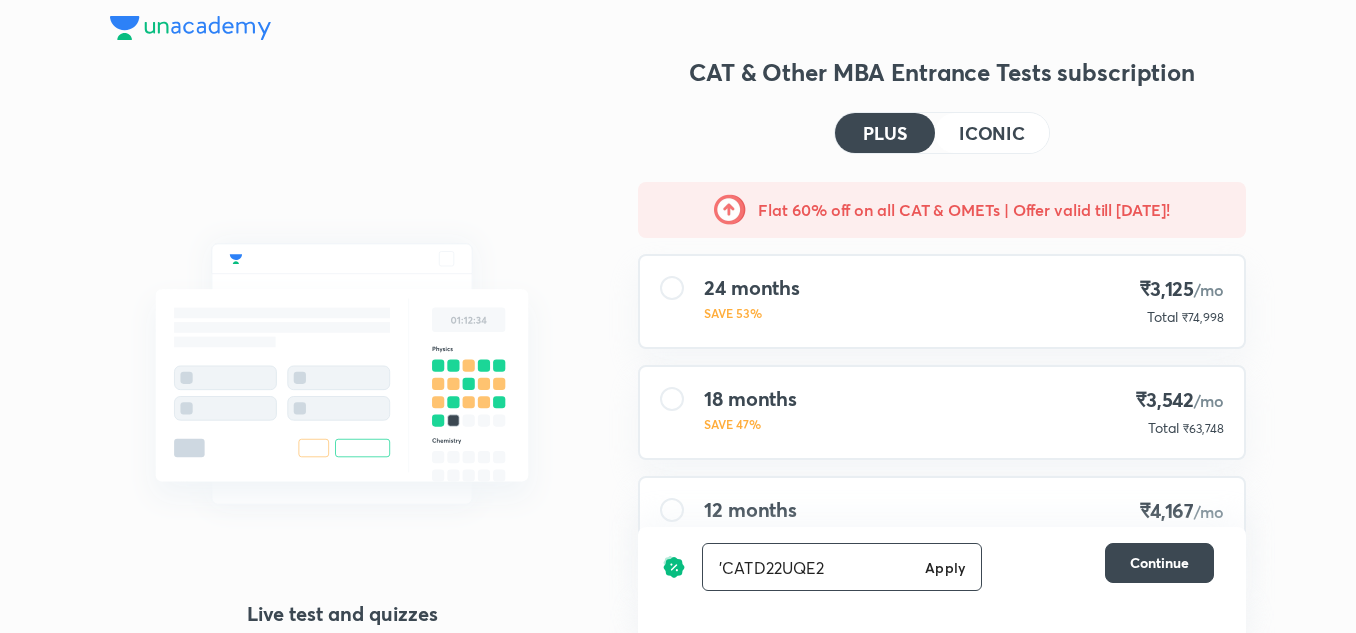 click on "'CATD22UQE2" at bounding box center (810, 567) 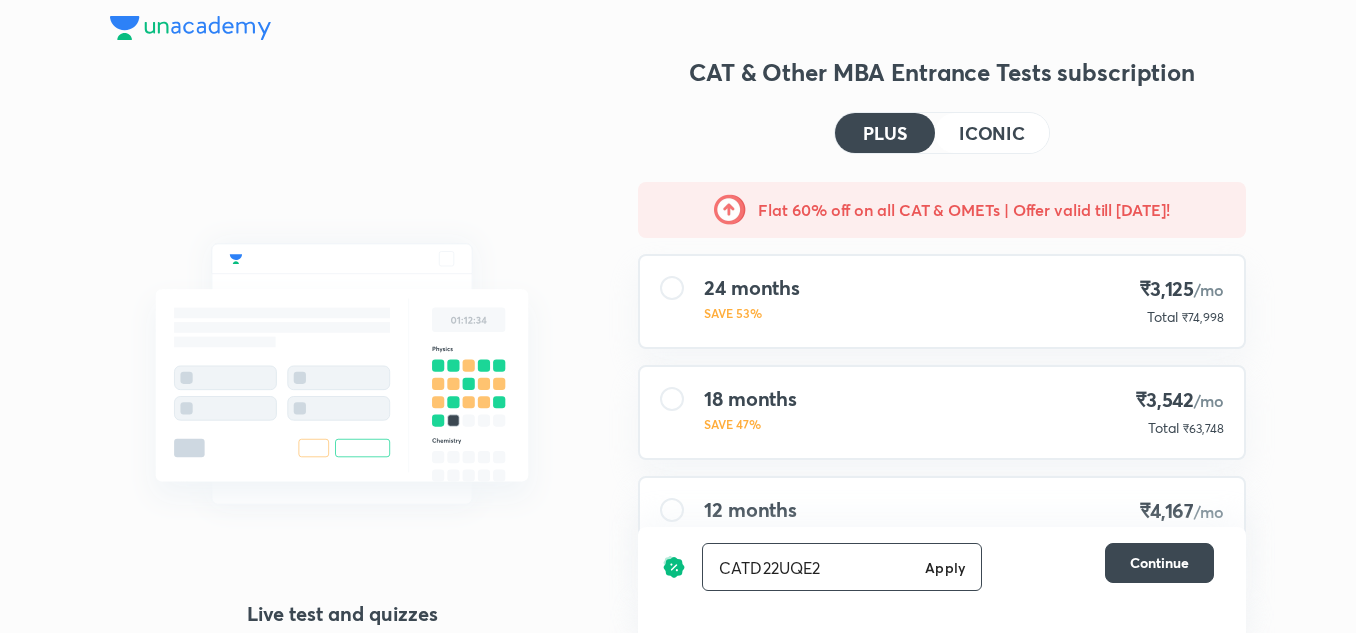 type on "CATD22UQE2" 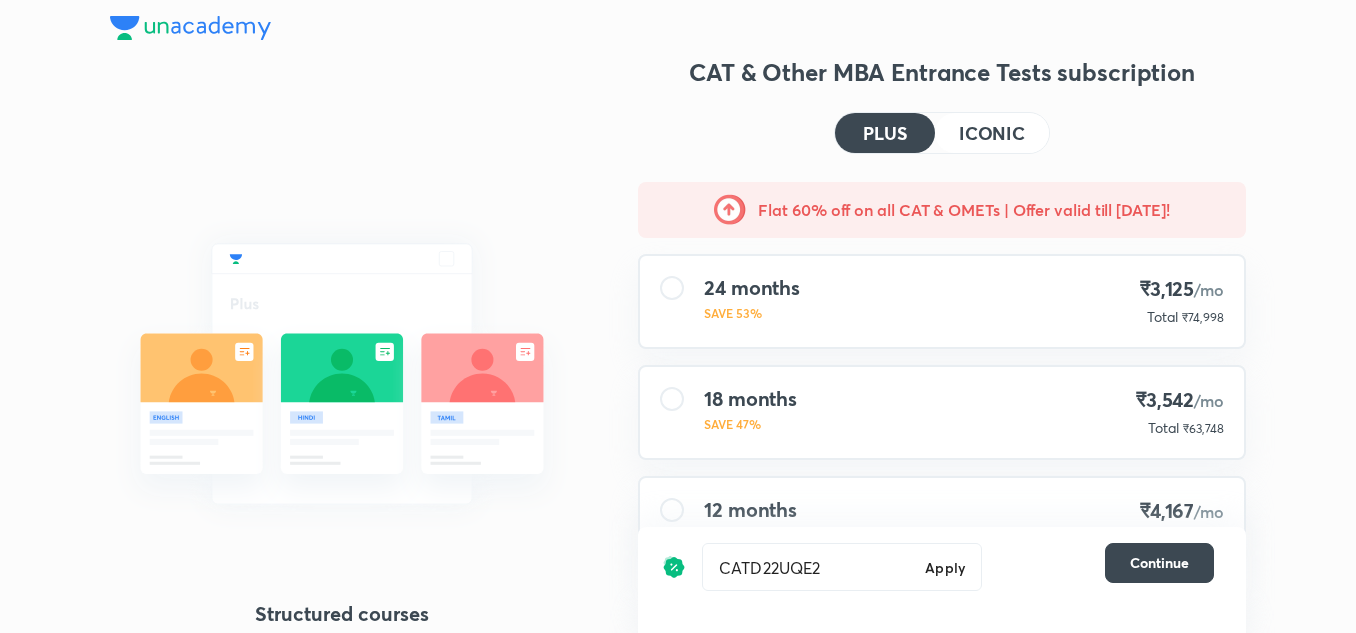 click on "Apply" at bounding box center [945, 567] 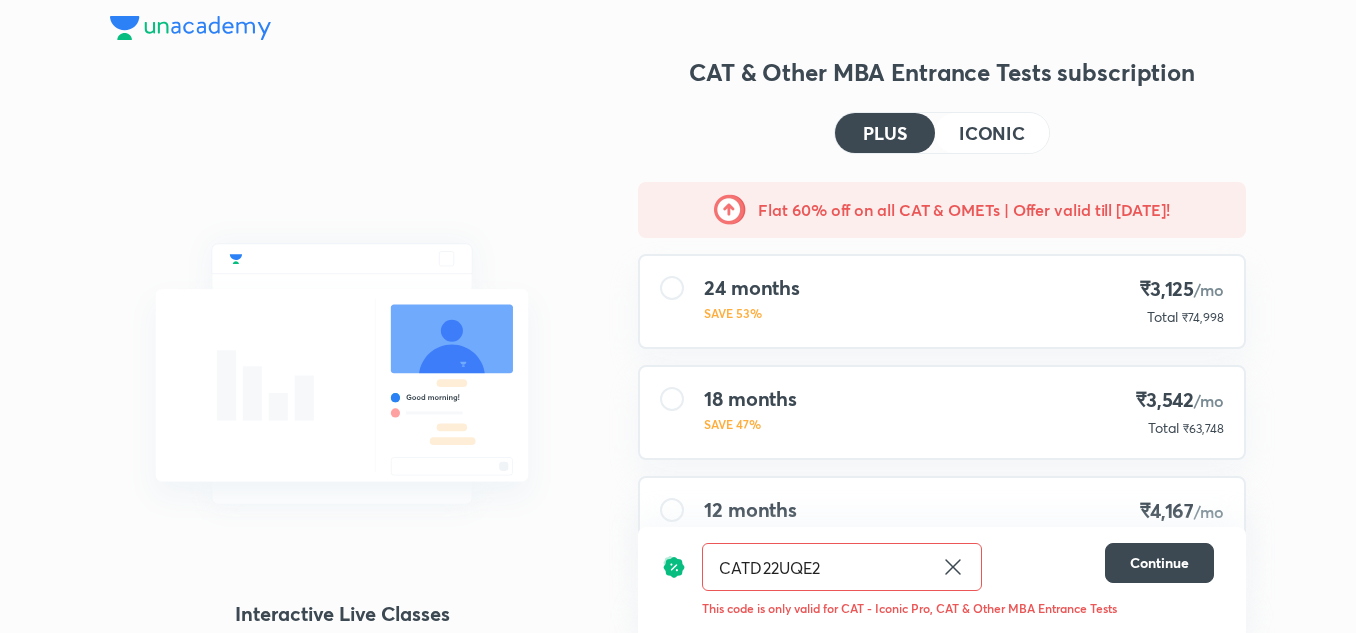 click 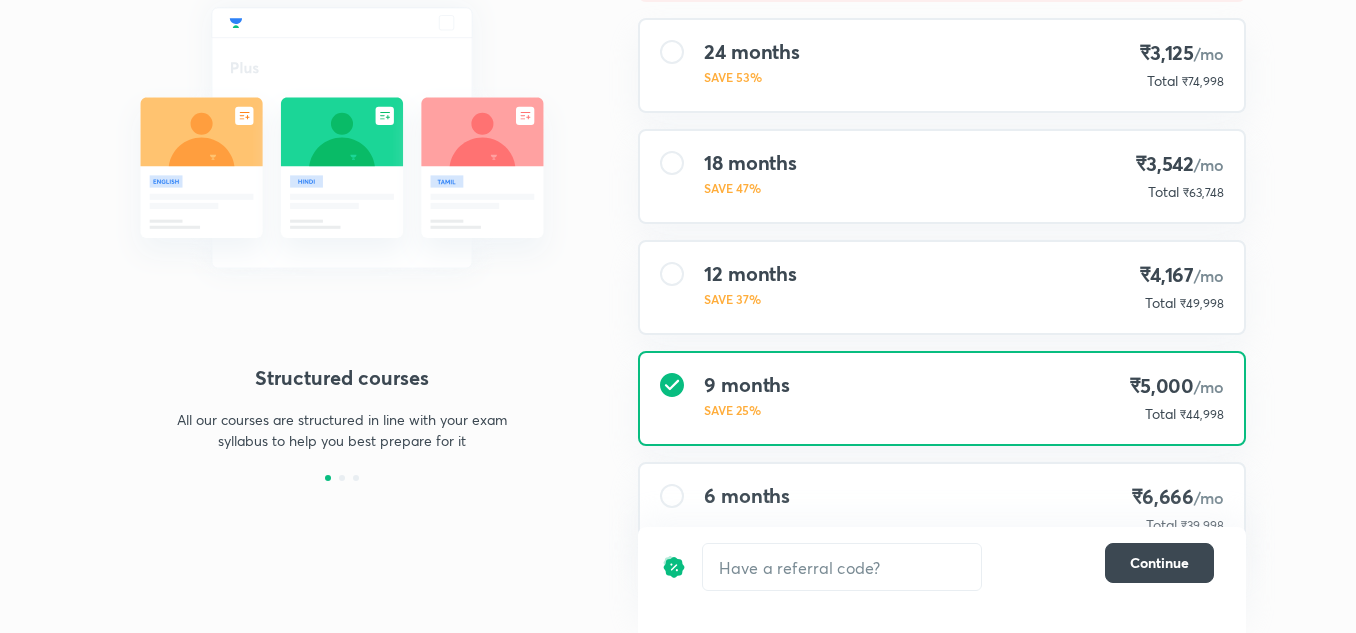 scroll, scrollTop: 238, scrollLeft: 0, axis: vertical 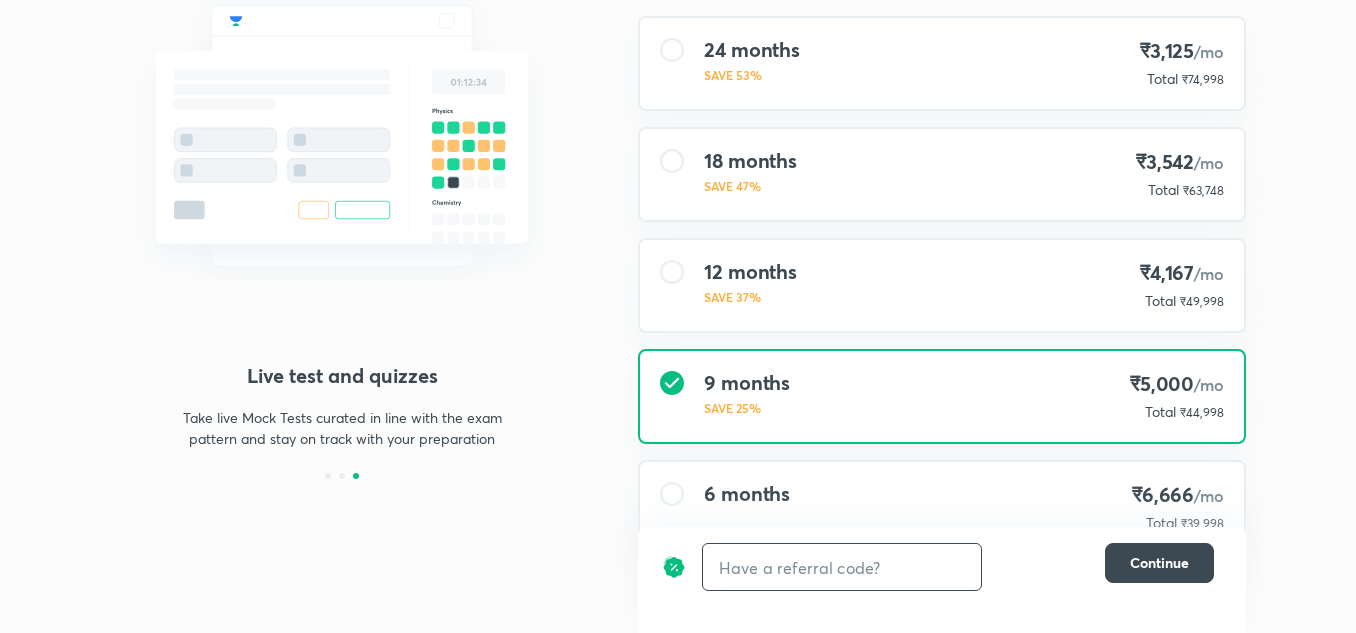 click at bounding box center (842, 567) 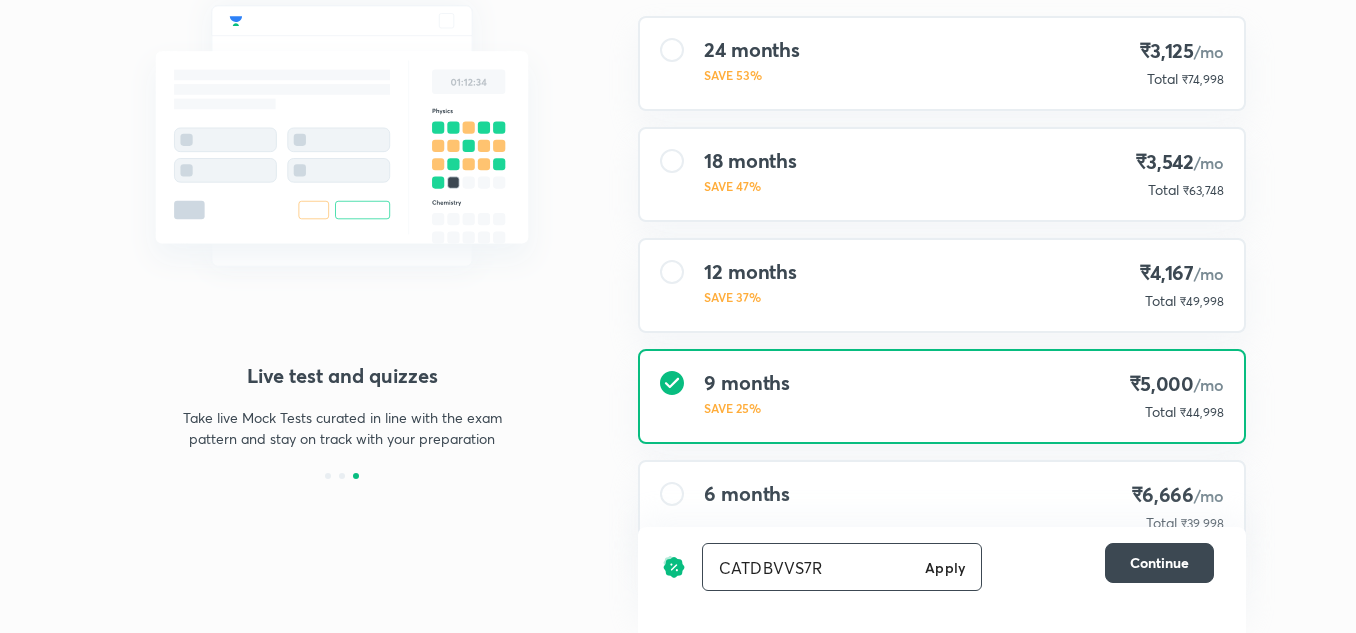 type on "CATDBVVS7R" 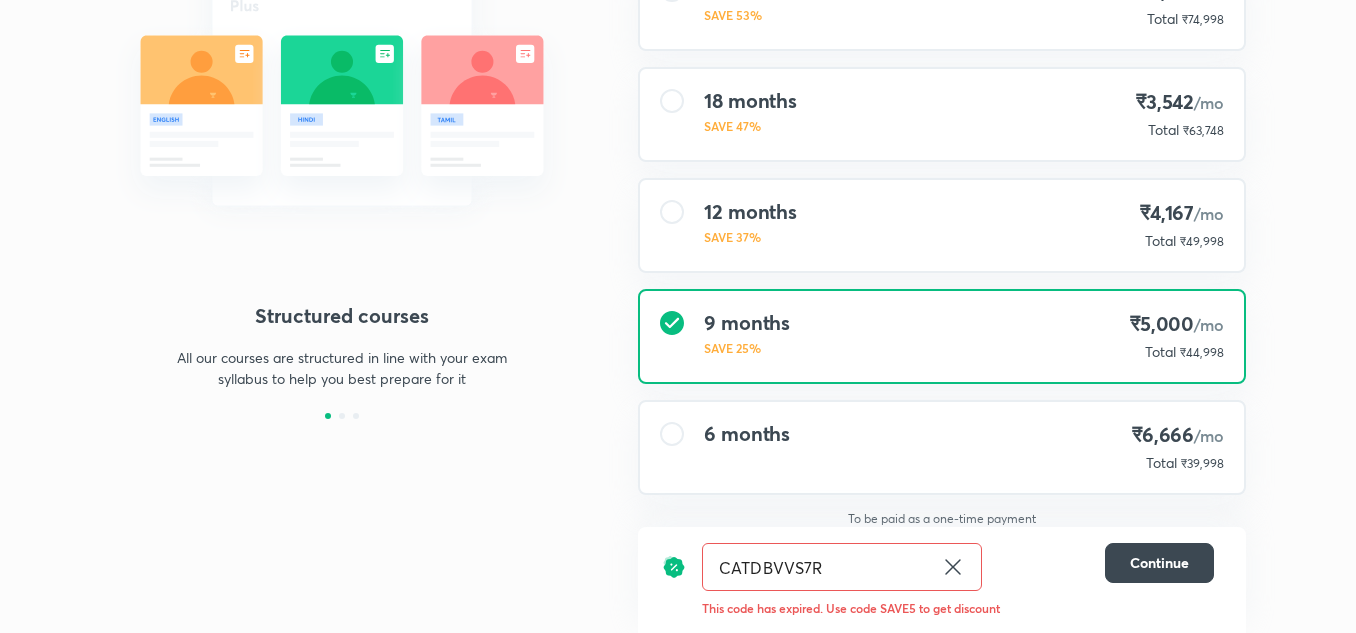 scroll, scrollTop: 299, scrollLeft: 0, axis: vertical 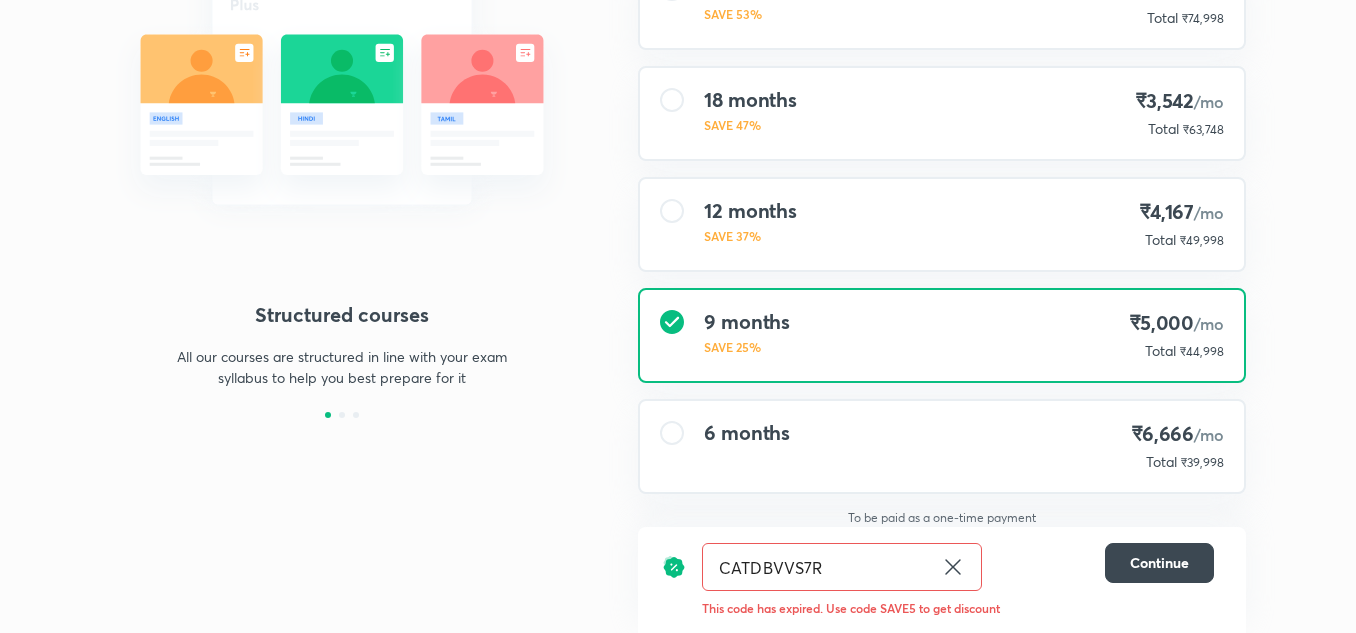 click 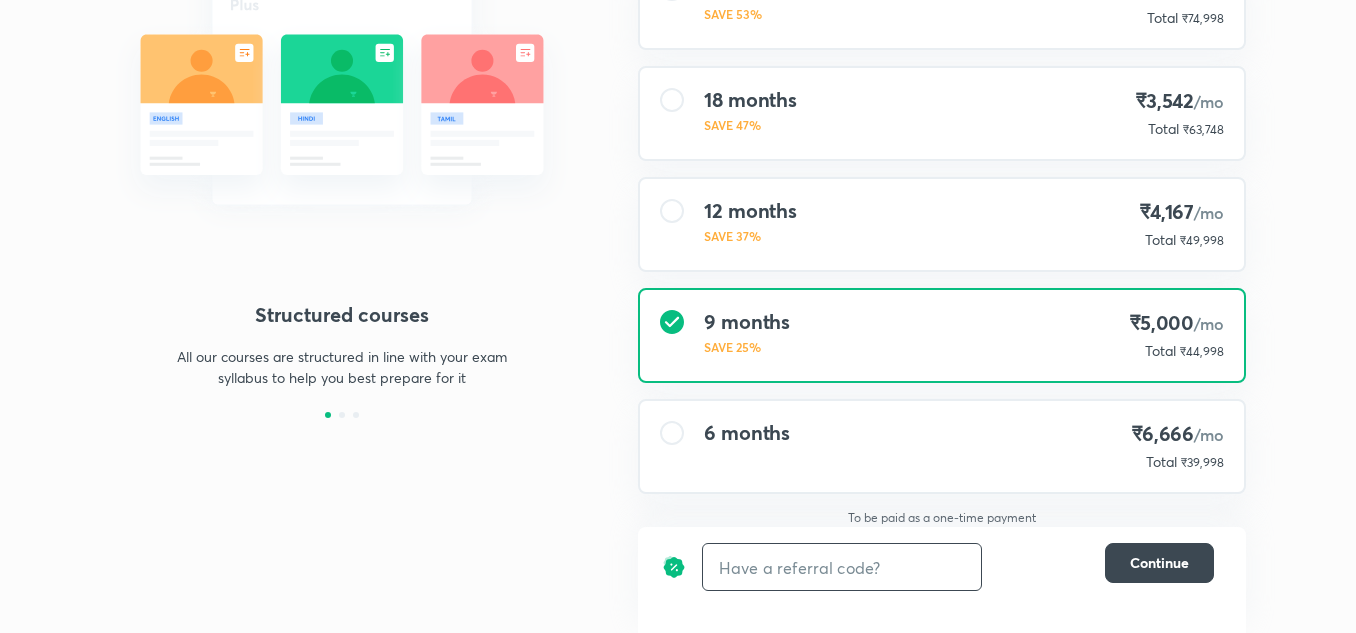scroll, scrollTop: 0, scrollLeft: 0, axis: both 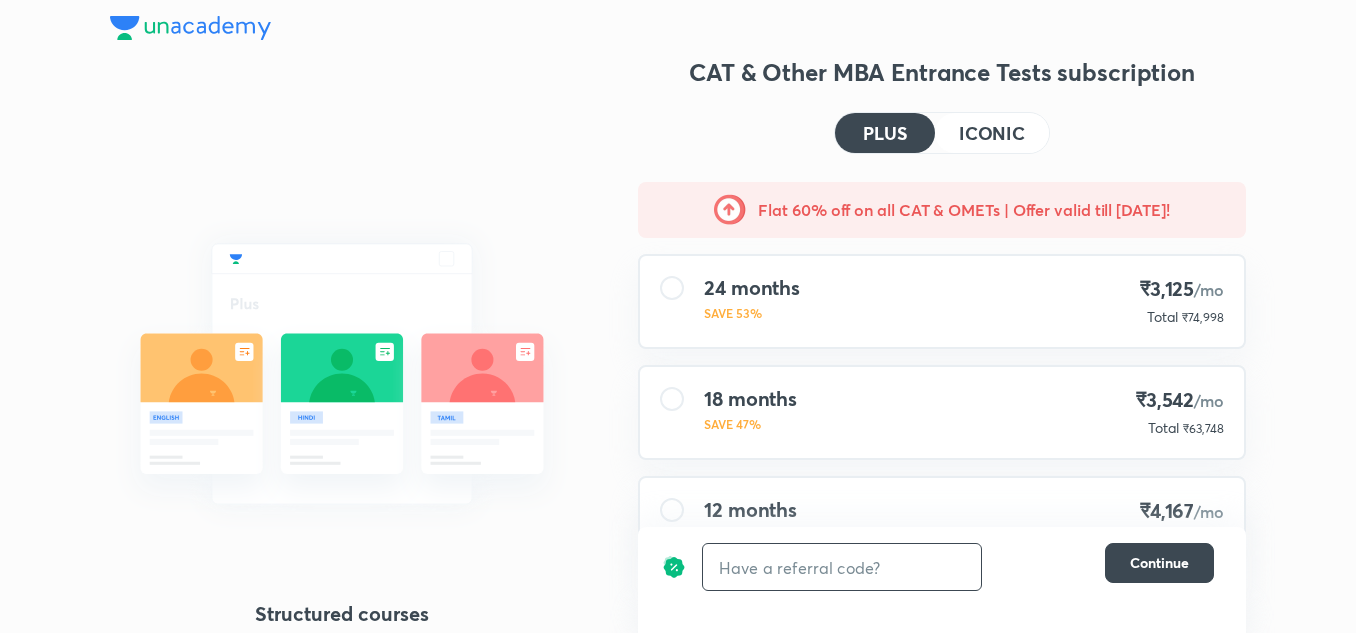 click at bounding box center [842, 567] 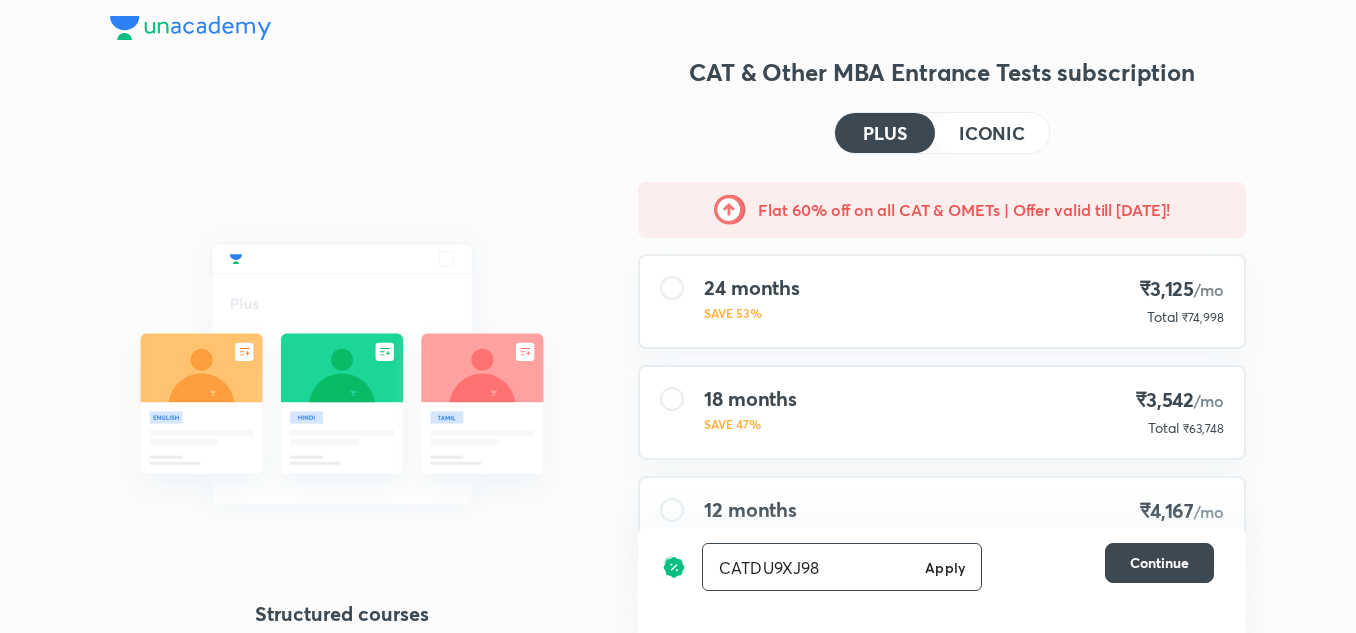 type on "CATDU9XJ98" 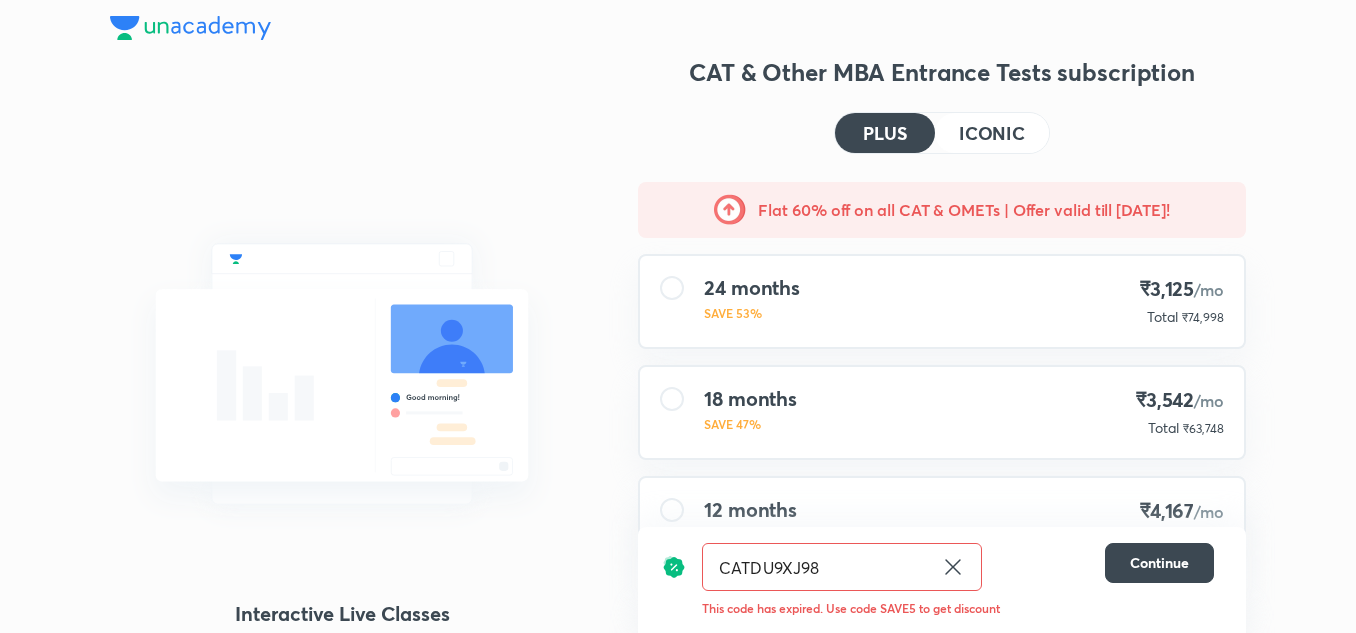 click 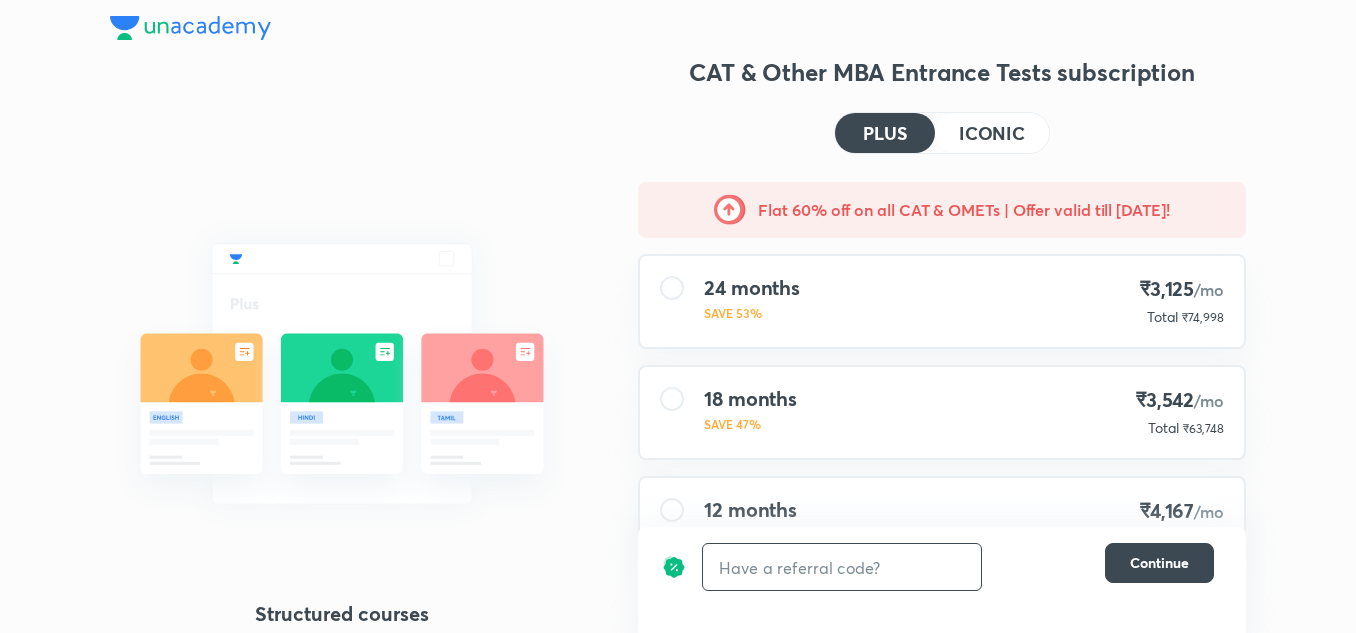 click at bounding box center (842, 567) 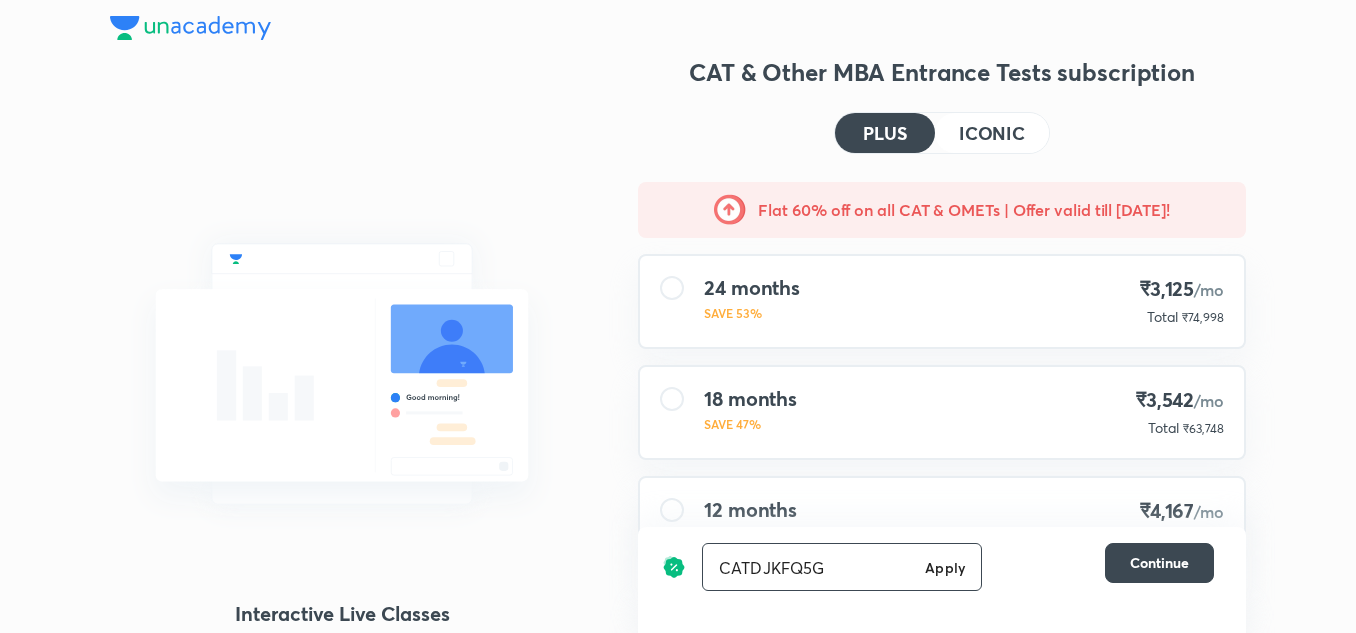 type on "CATDJKFQ5G" 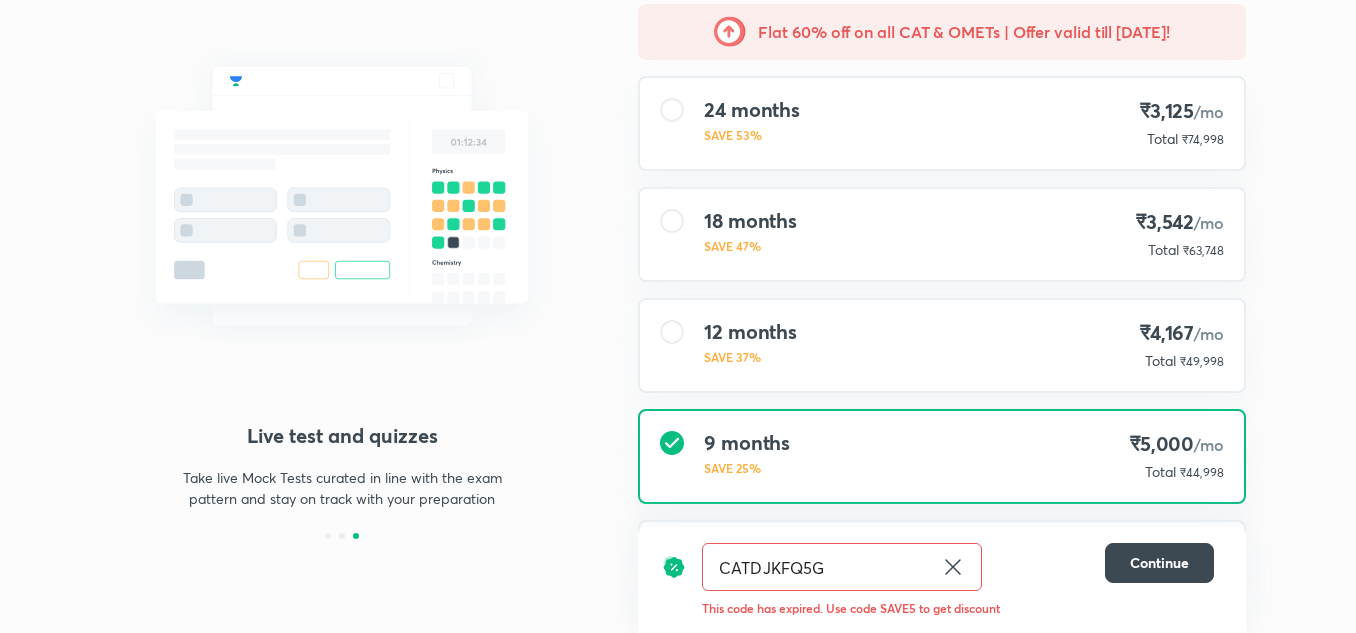 scroll, scrollTop: 179, scrollLeft: 0, axis: vertical 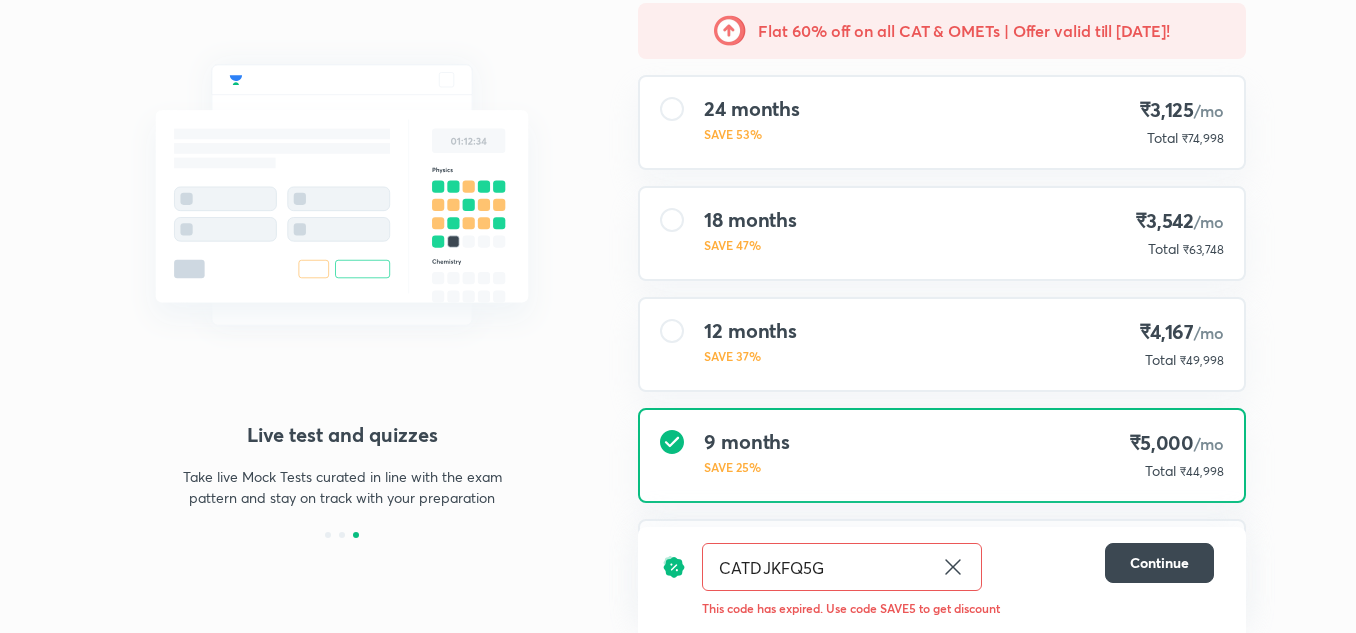 click 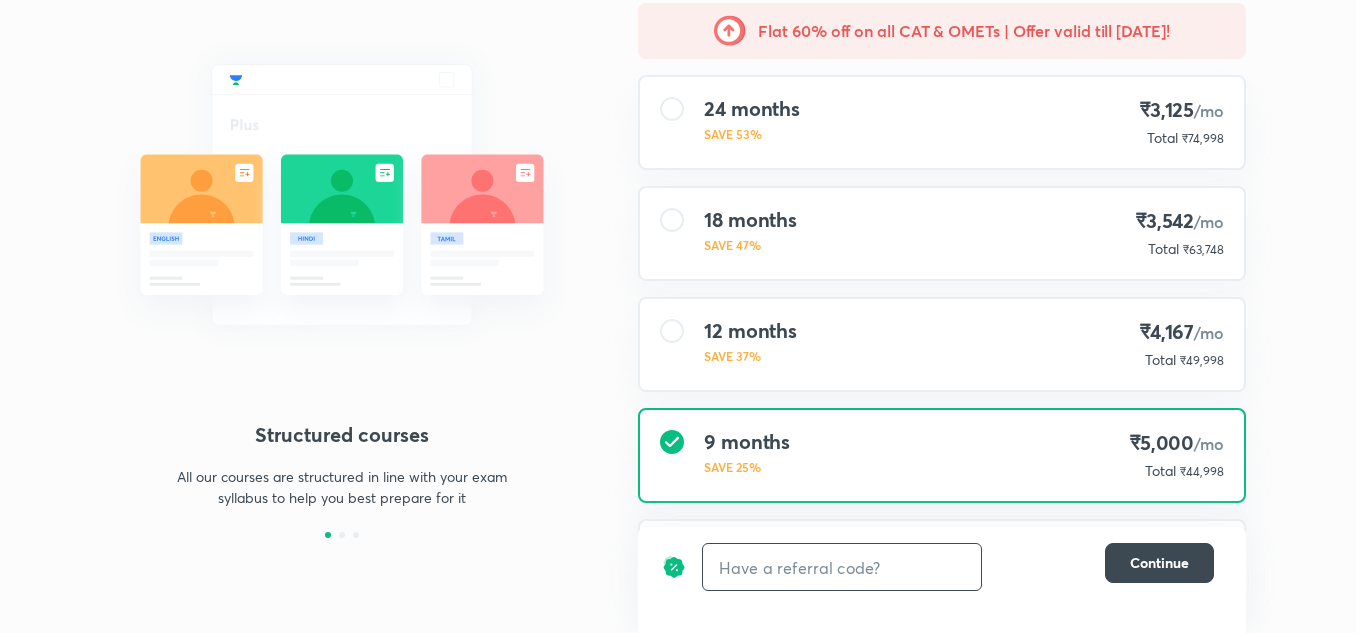 scroll, scrollTop: 0, scrollLeft: 0, axis: both 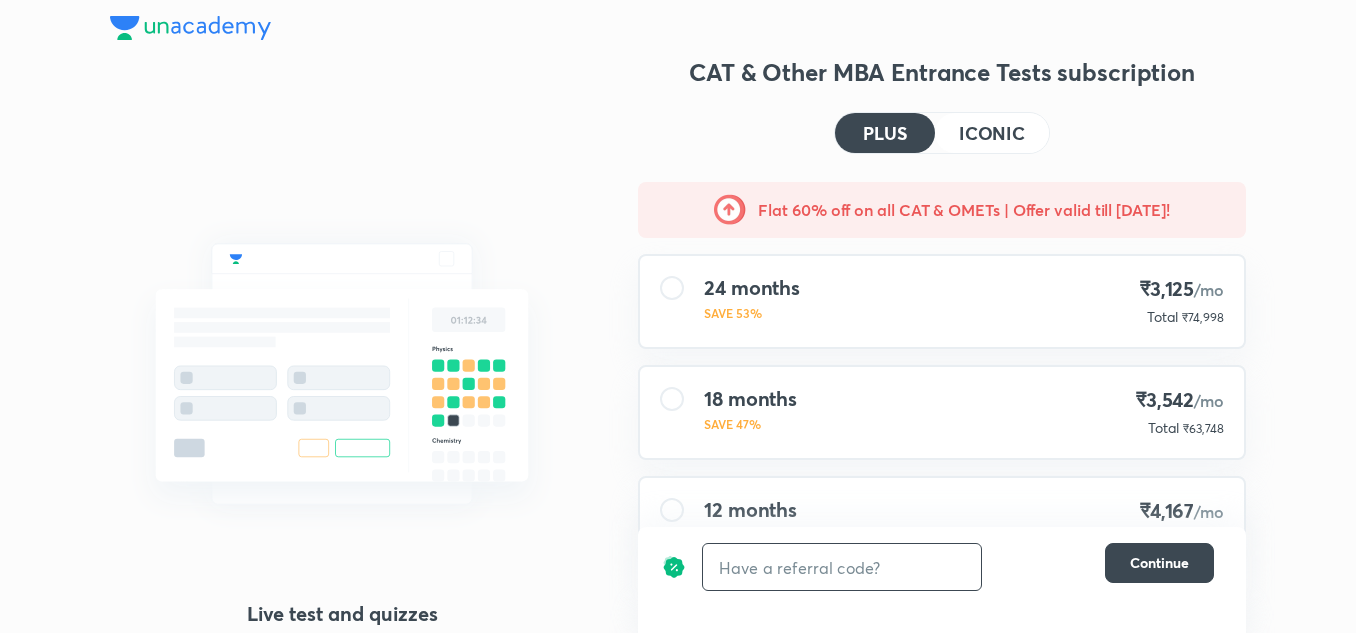 click at bounding box center [842, 567] 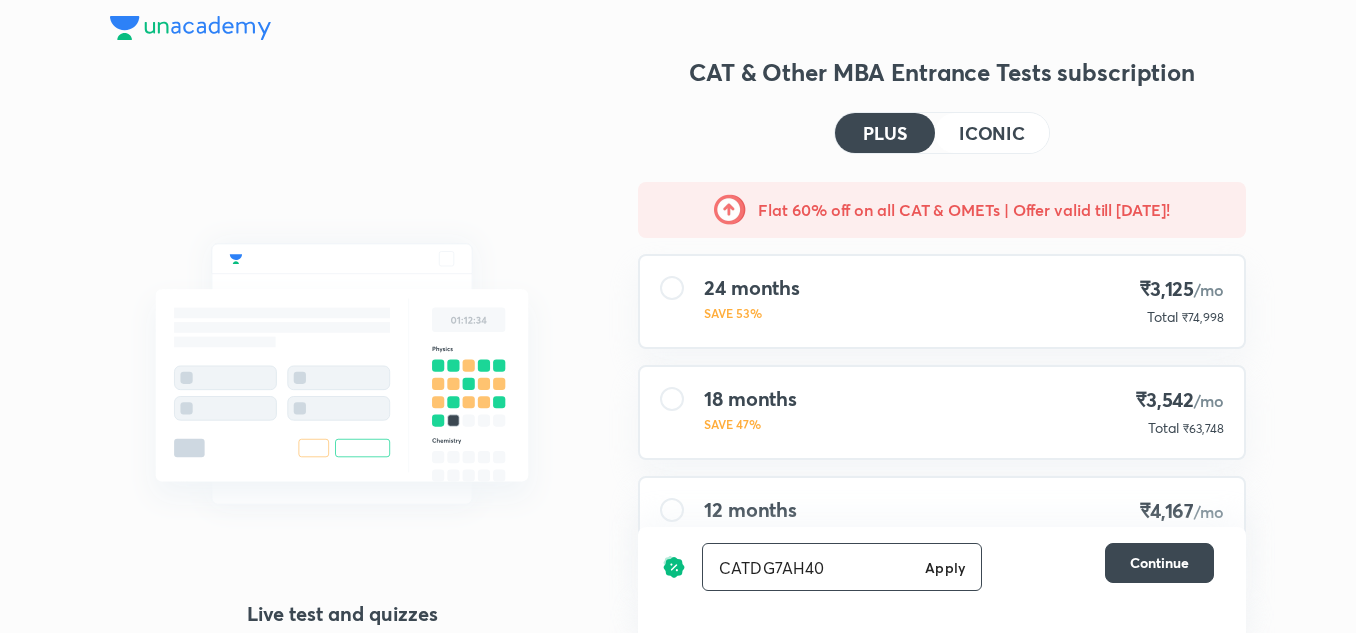 type on "CATDG7AH40" 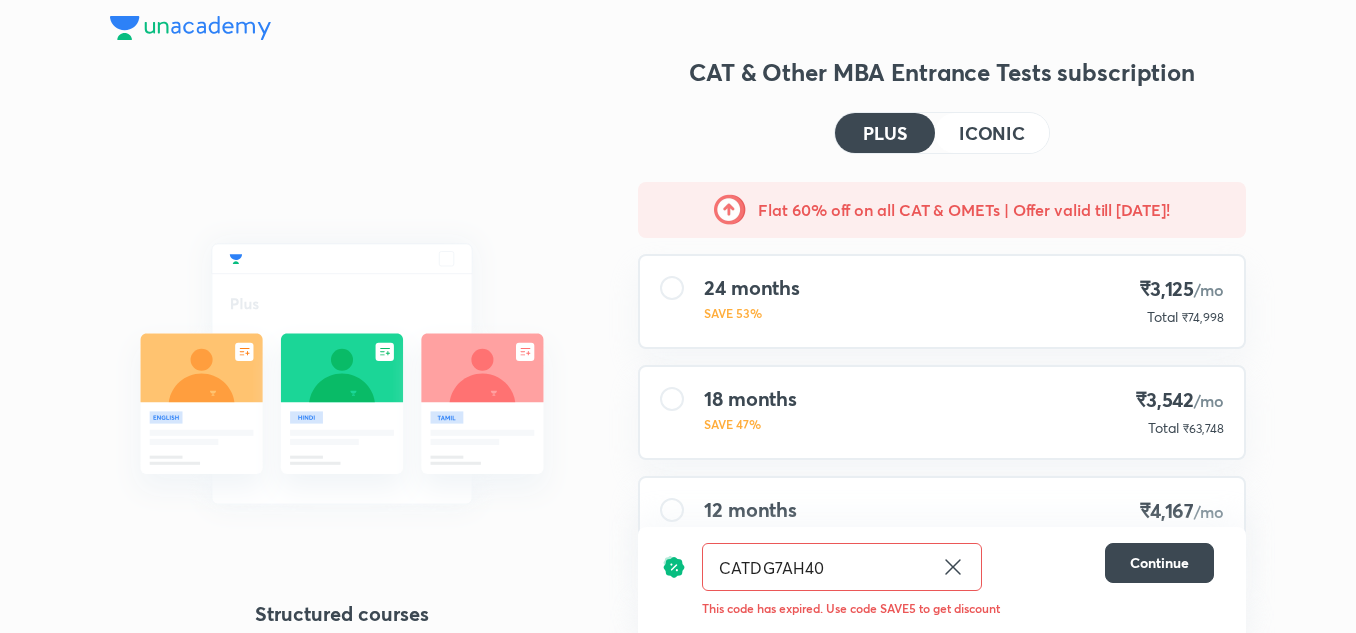 click 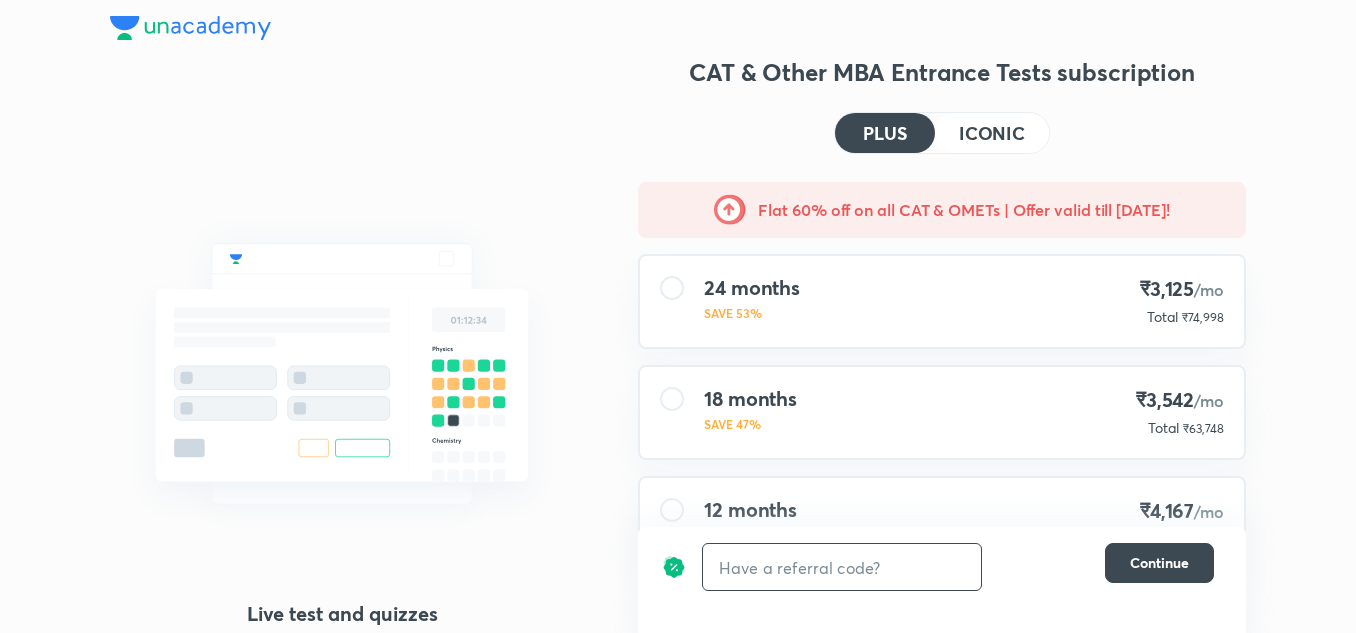 drag, startPoint x: 977, startPoint y: 532, endPoint x: 913, endPoint y: 571, distance: 74.94665 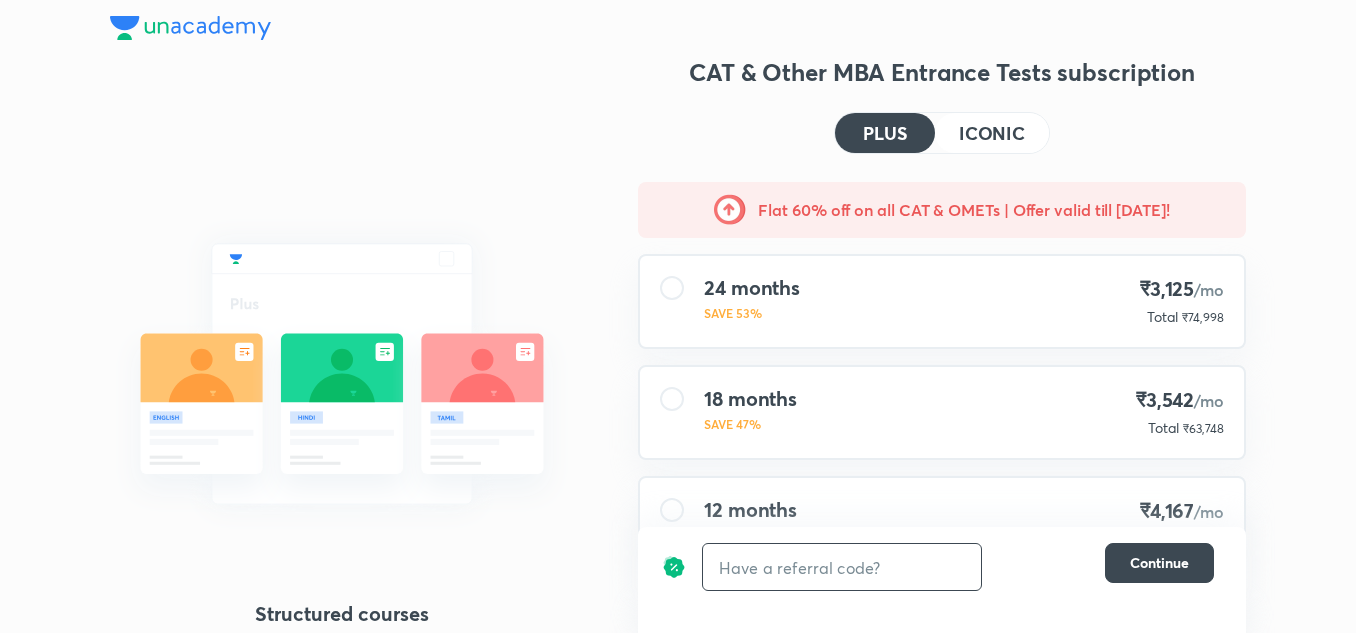 click at bounding box center (842, 567) 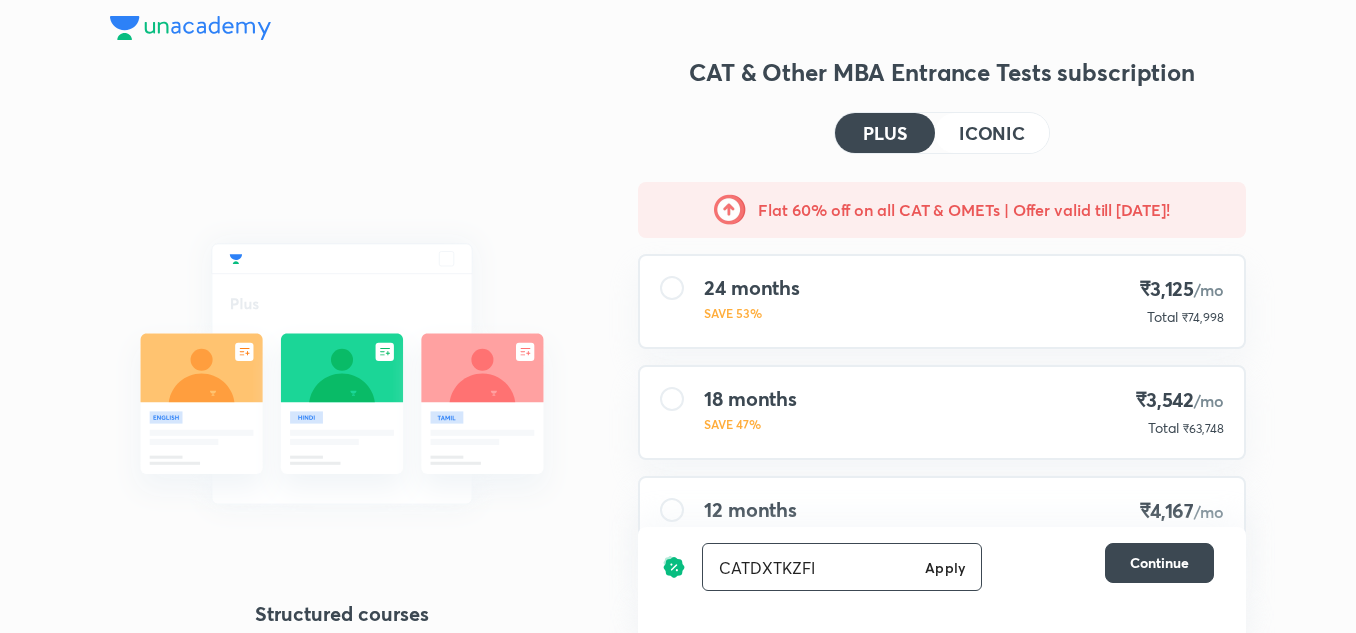 type on "CATDXTKZFI" 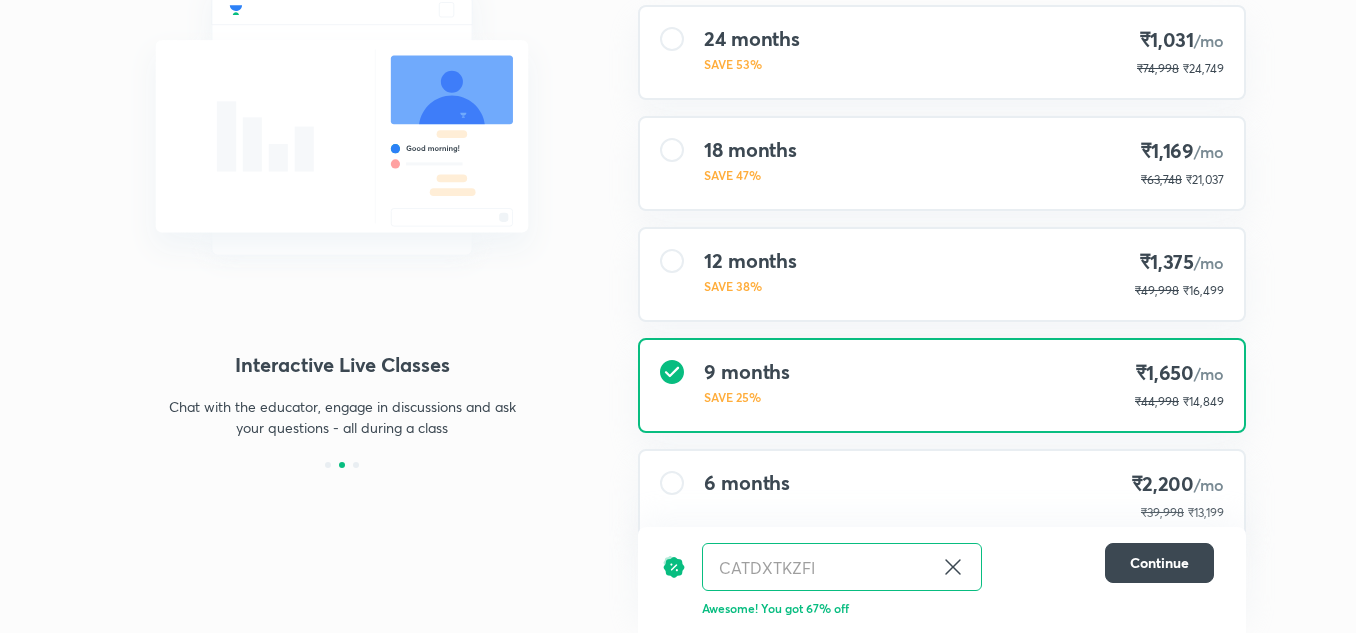 scroll, scrollTop: 260, scrollLeft: 0, axis: vertical 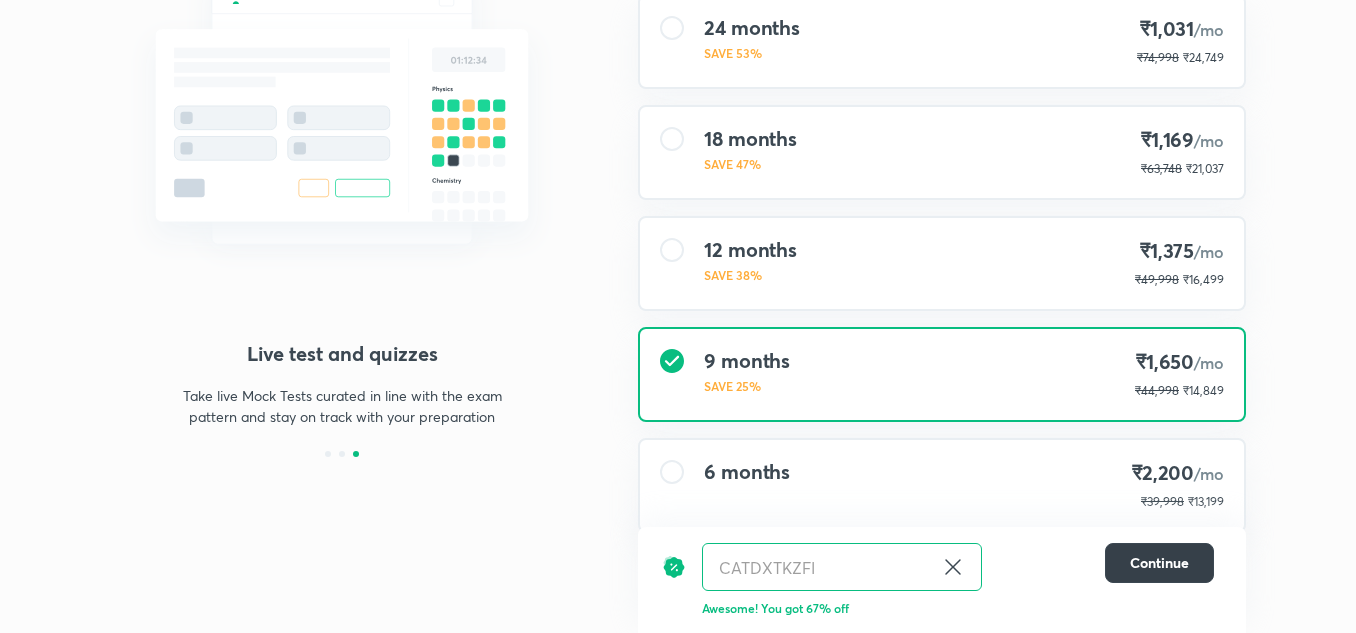 click on "Continue" at bounding box center (1159, 563) 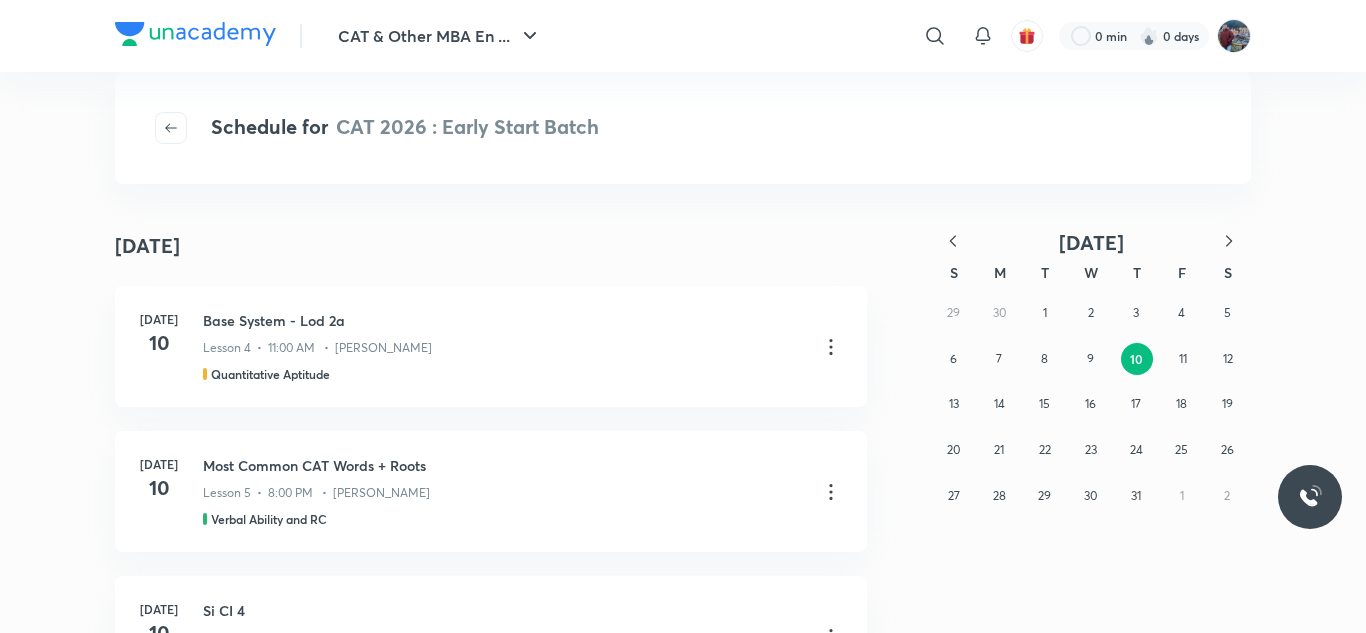 scroll, scrollTop: 0, scrollLeft: 0, axis: both 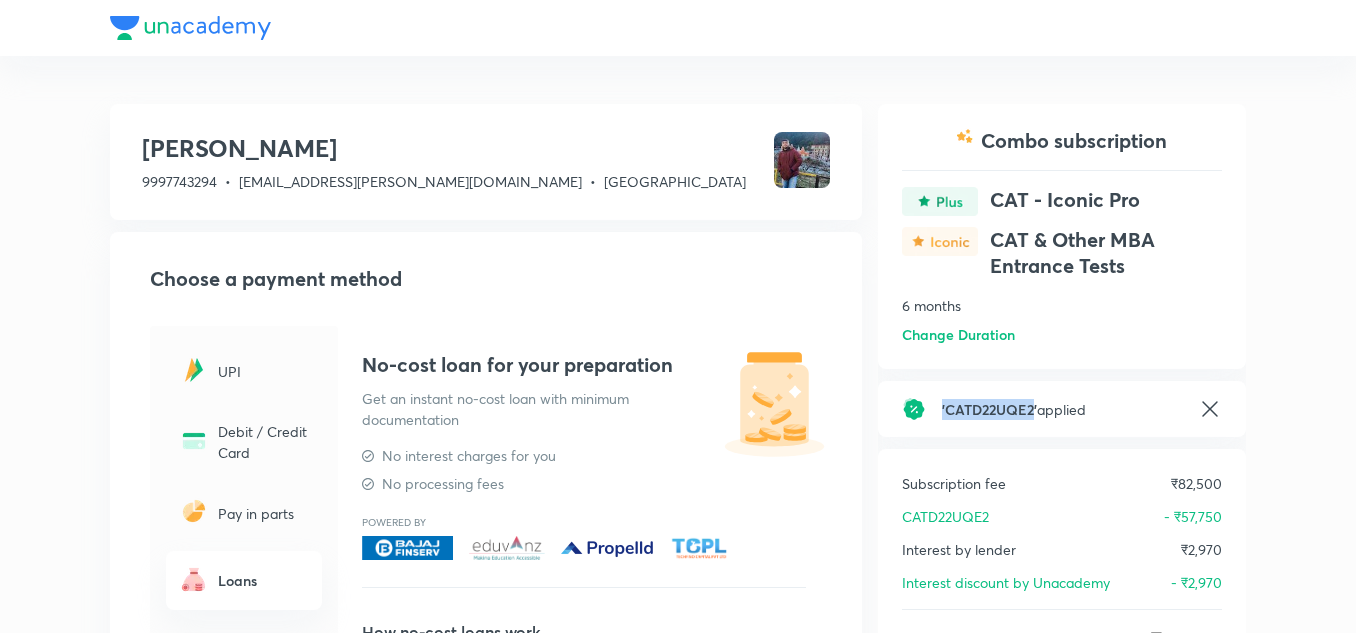 drag, startPoint x: 1035, startPoint y: 408, endPoint x: 941, endPoint y: 410, distance: 94.02127 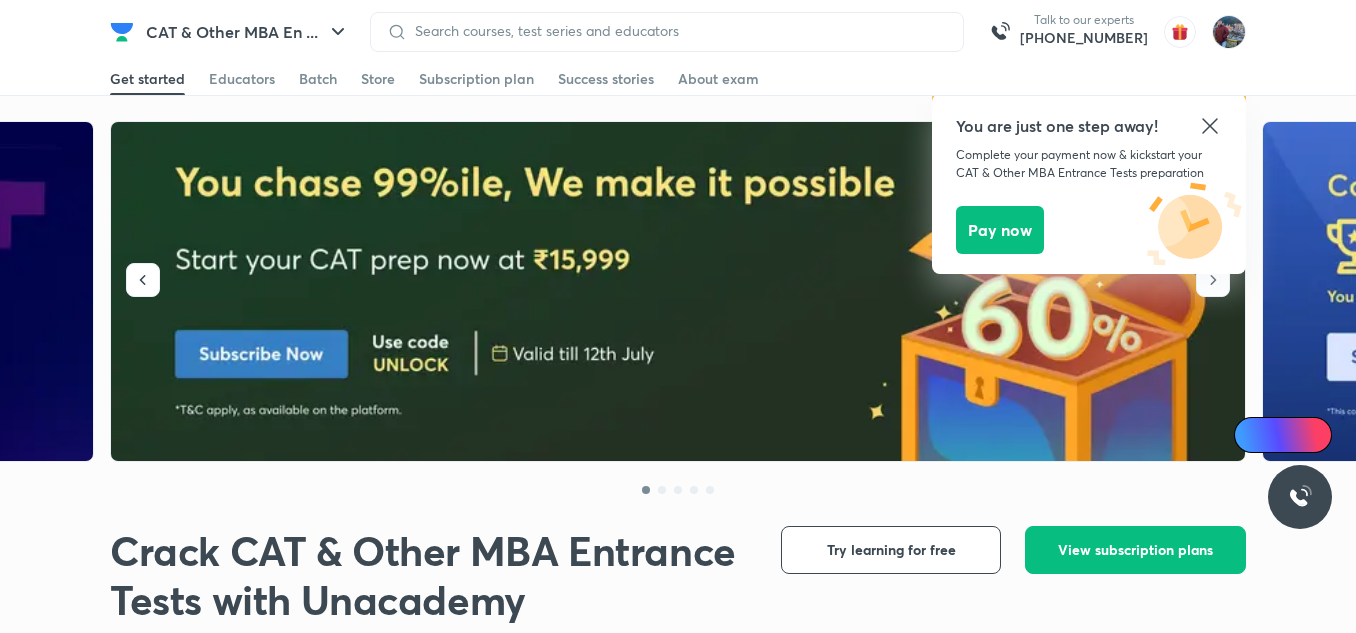 scroll, scrollTop: 155, scrollLeft: 0, axis: vertical 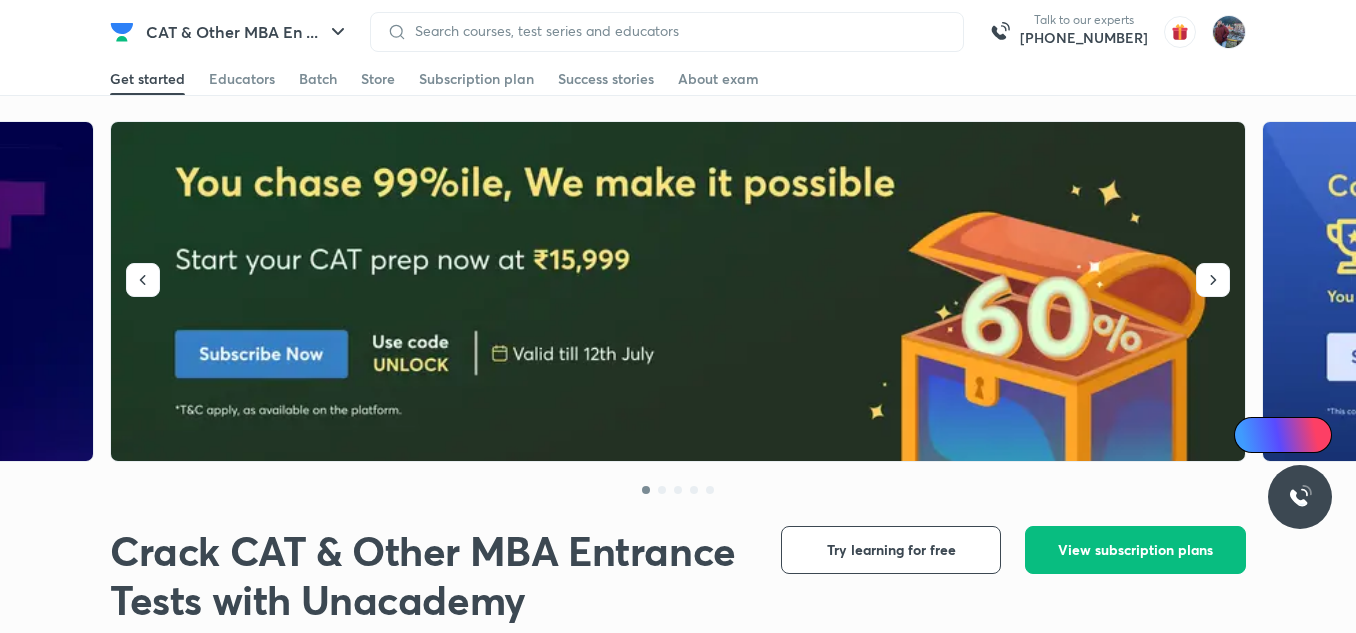 click on "CAT & Other MBA En ... Talk to our experts +91-8585858585 Get started Educators Batch Store Subscription plan Success stories About exam Get started Educators Batch Store Subscription plan Success stories About exam Crack CAT & Other MBA Entrance Tests with Unacademy Crack CAT & Other MBA Entrance Tests with Unacademy   Over     10 crore     learners trust us for online and offline coaching   Try learning for free View subscription plans View subscription plans Explore for free Live classes Watch free online coaching classes by our best educators. Top educators Learn from some of the best educators in the country. Batches Curated batches to simplify the learning journey for your goal. Courses Learn every subject in detail from your favourite educator. Playlist High quality lecture videos for the entire syllabus for all your subjects. Practice Strengthen your exam preparation with adaptive practice tests. Test series Evaluate and boost your exam preparation with test series. Doubts & solutions Just  15   Just" at bounding box center [678, 3542] 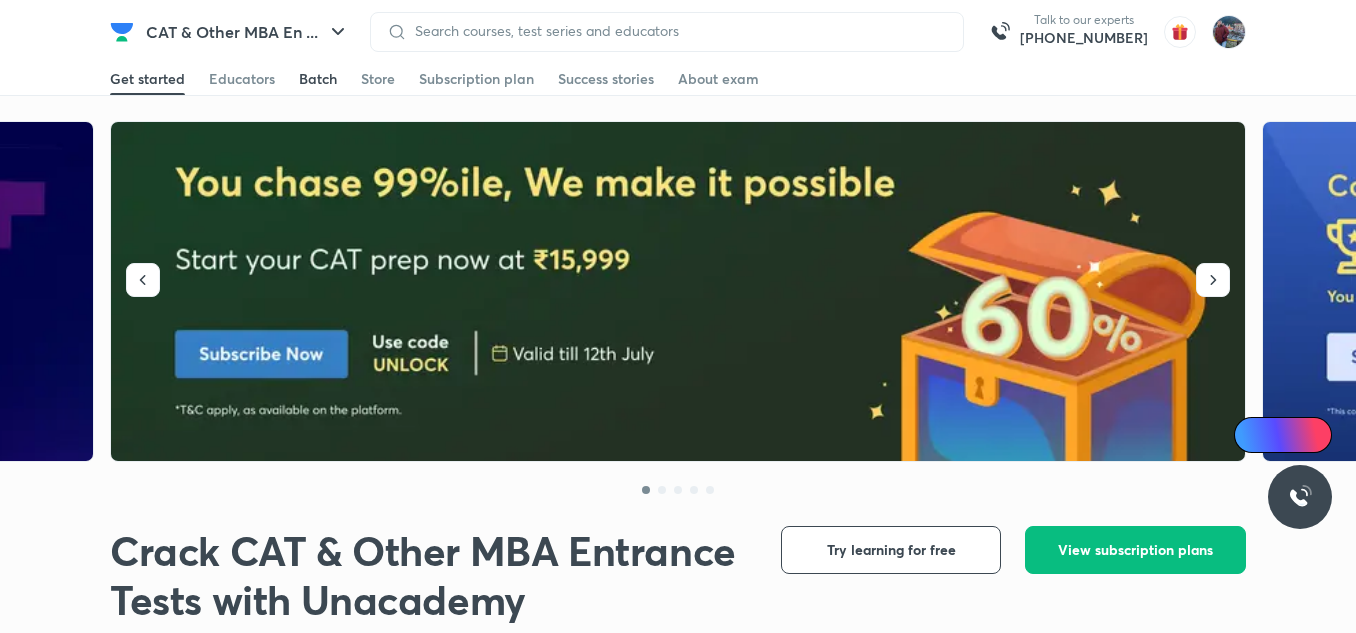 click on "Batch" at bounding box center [318, 79] 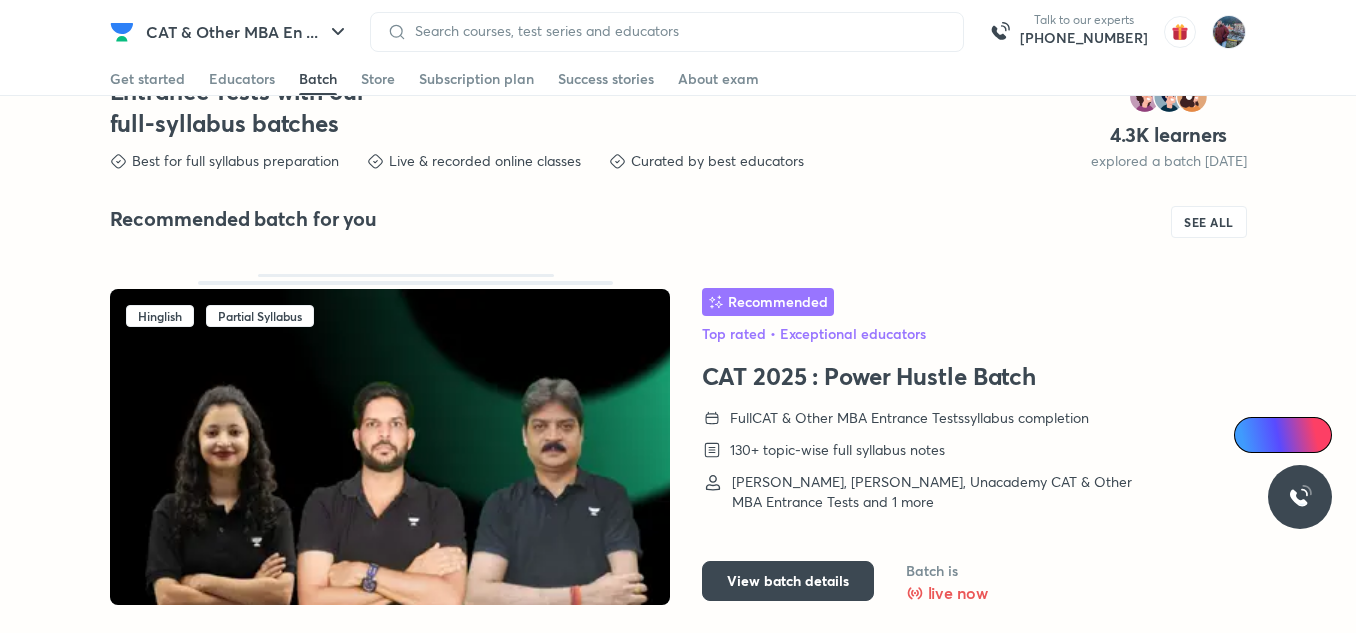 scroll, scrollTop: 4471, scrollLeft: 0, axis: vertical 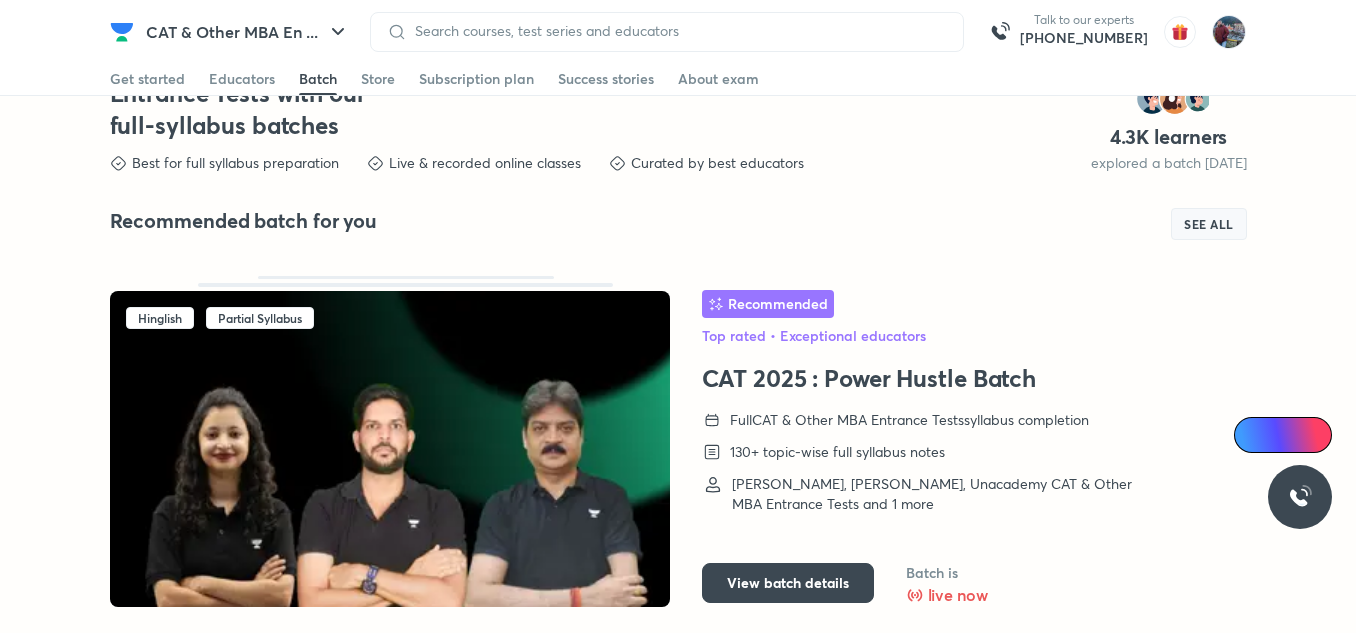 click on "SEE ALL" at bounding box center (1209, 224) 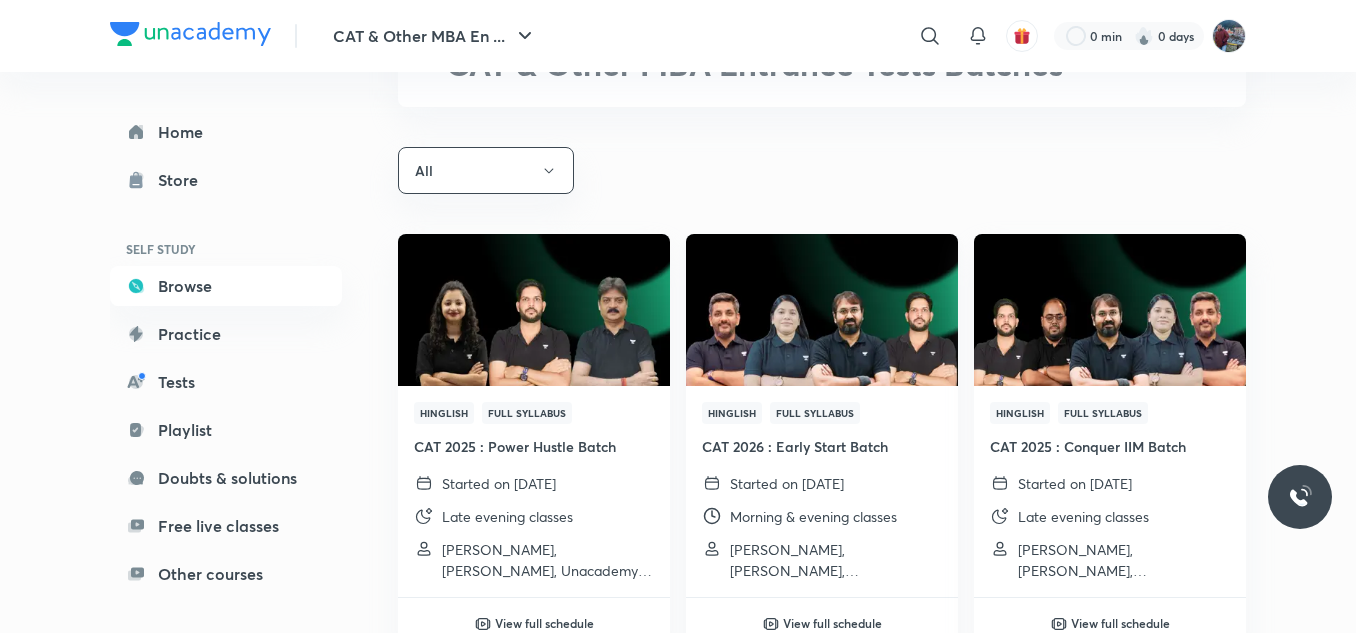 scroll, scrollTop: 135, scrollLeft: 0, axis: vertical 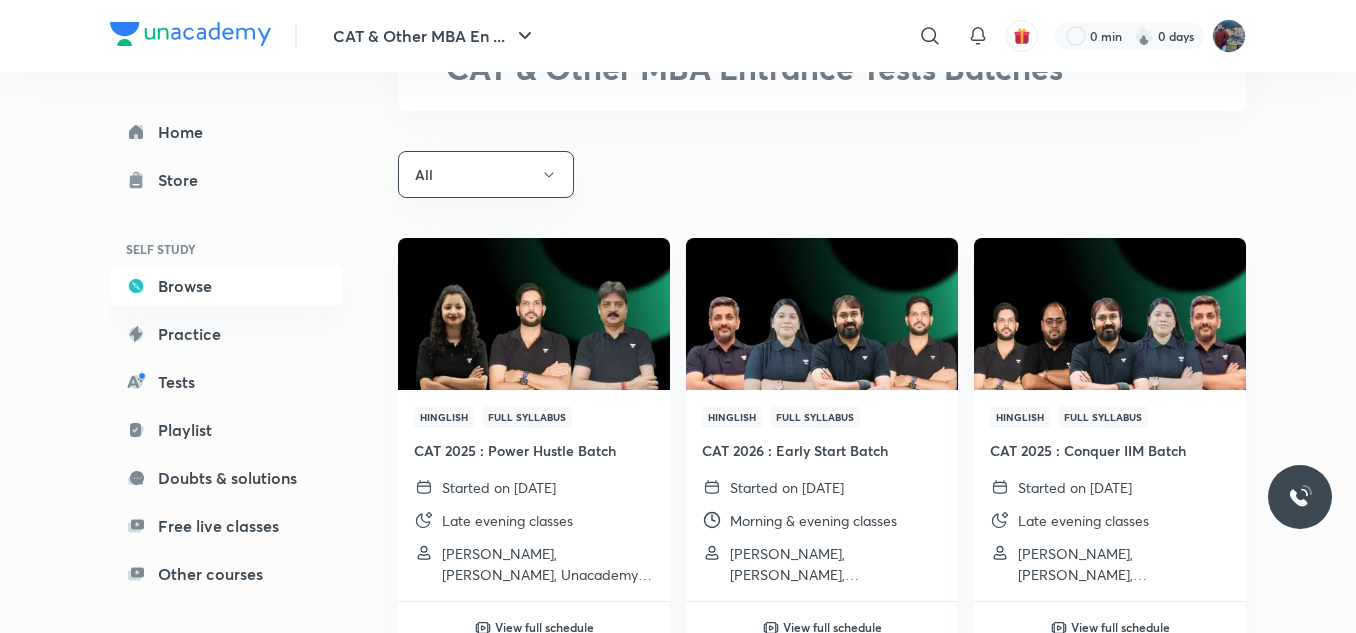 click at bounding box center (821, 314) 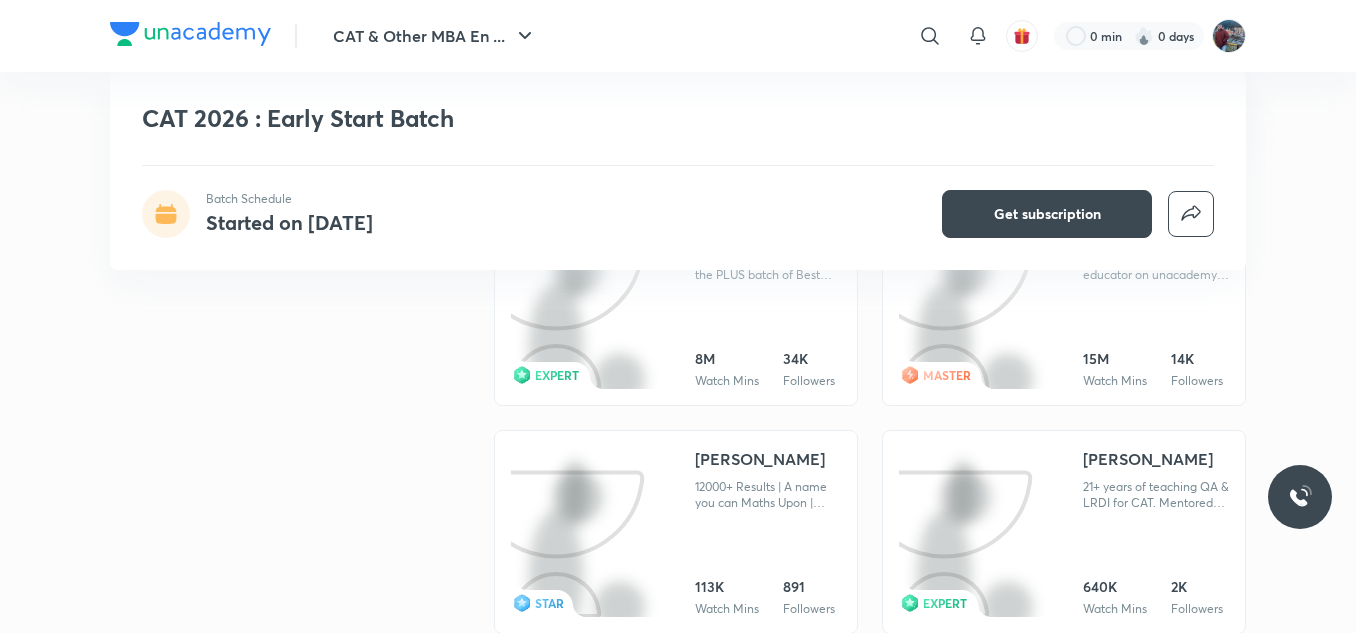 scroll, scrollTop: 1929, scrollLeft: 0, axis: vertical 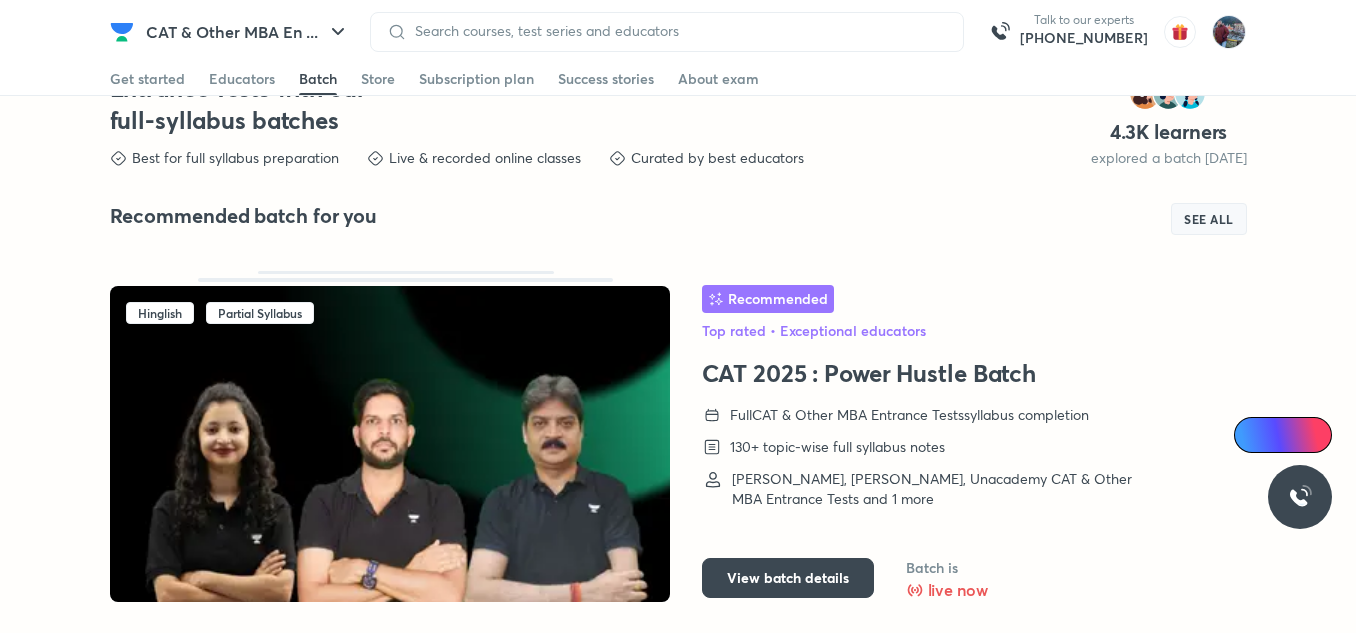 click on "SEE ALL" at bounding box center (1209, 219) 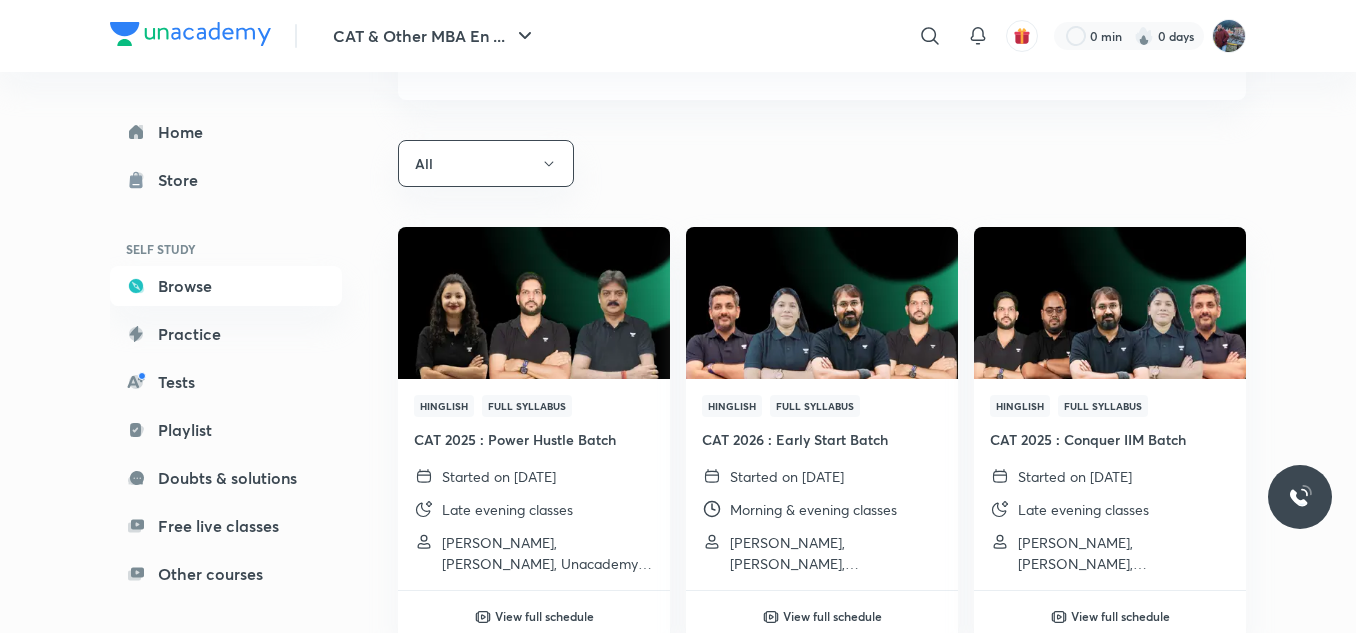 scroll, scrollTop: 147, scrollLeft: 0, axis: vertical 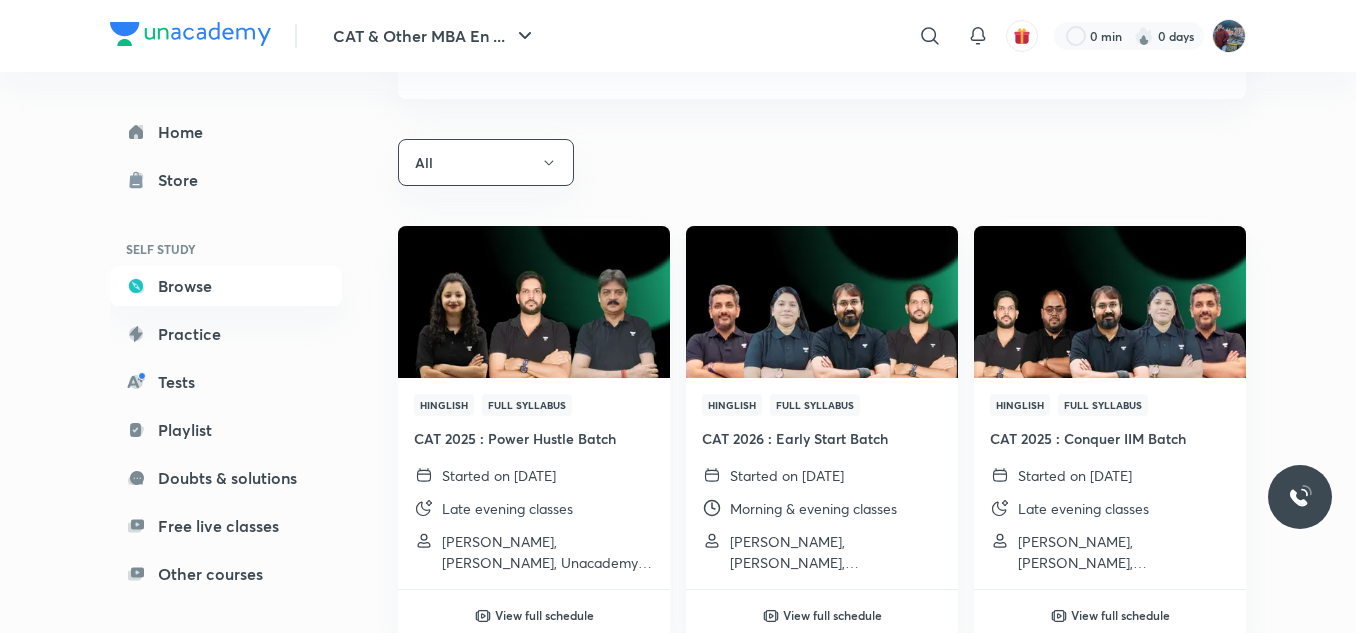 click on "Hinglish Full Syllabus CAT 2026 : Early Start Batch Started on 30 Jun 2025 Morning & evening classes Amiya Kumar, Deepika Awasthi, Saral Nashier and 1 more" at bounding box center [822, 483] 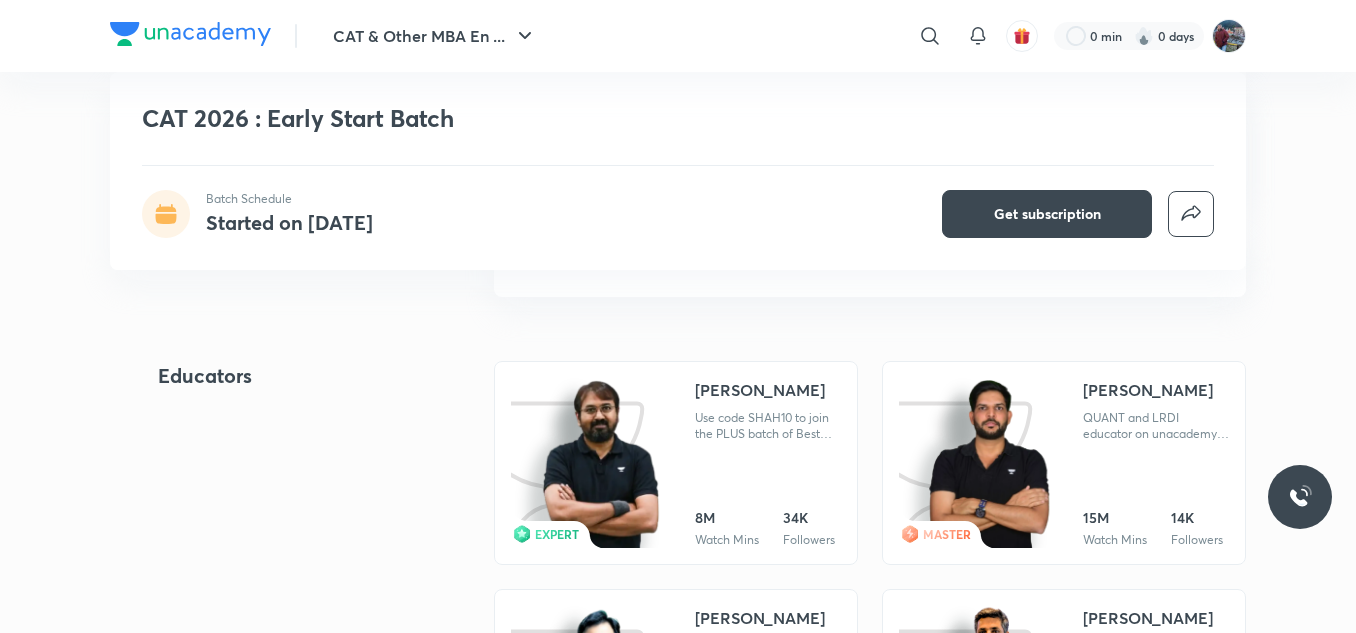 scroll, scrollTop: 1886, scrollLeft: 0, axis: vertical 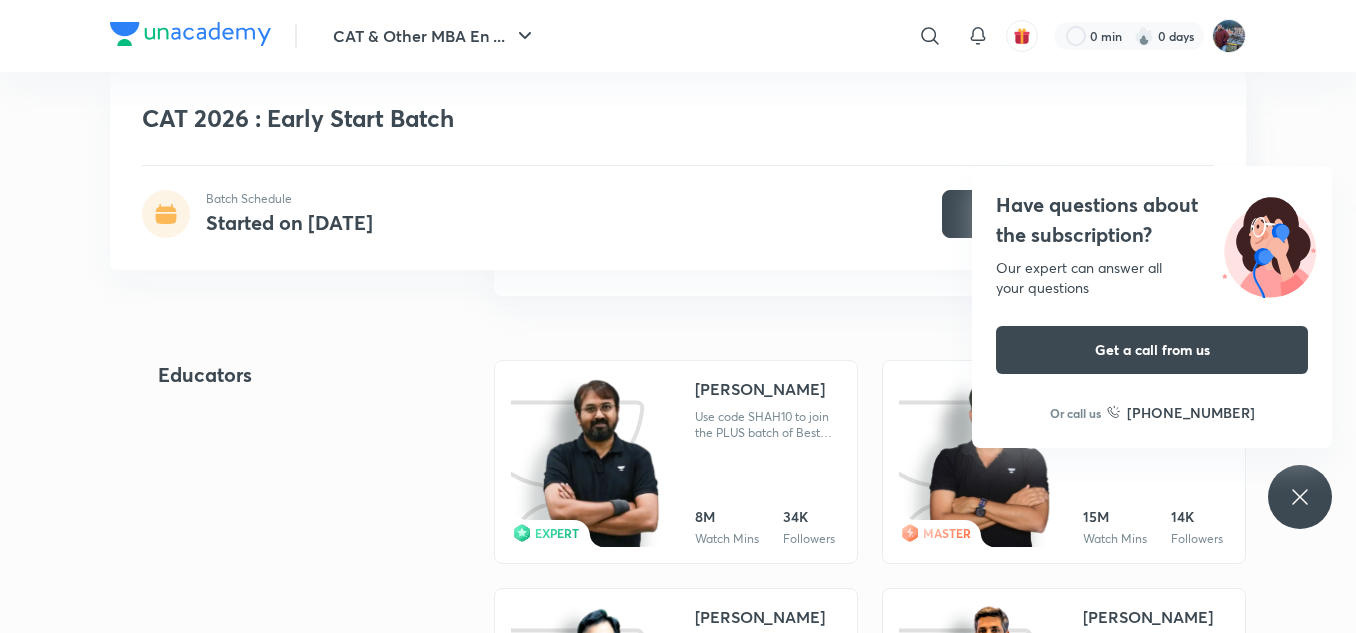 click 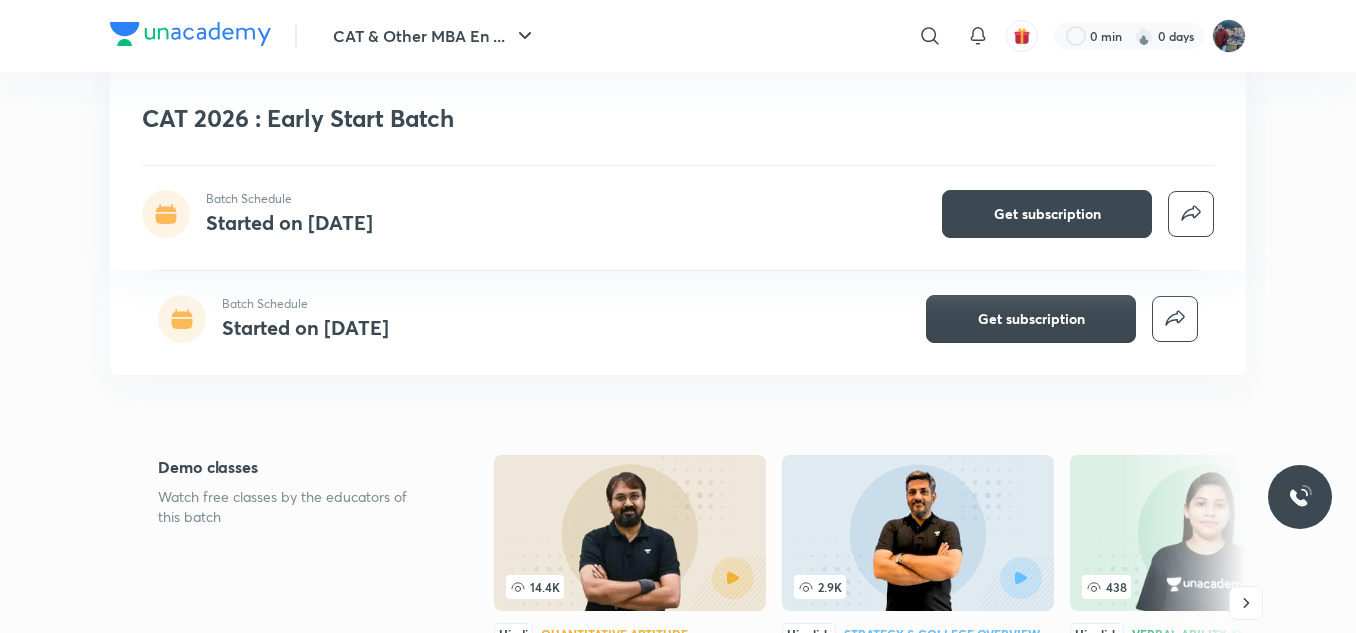 scroll, scrollTop: 0, scrollLeft: 0, axis: both 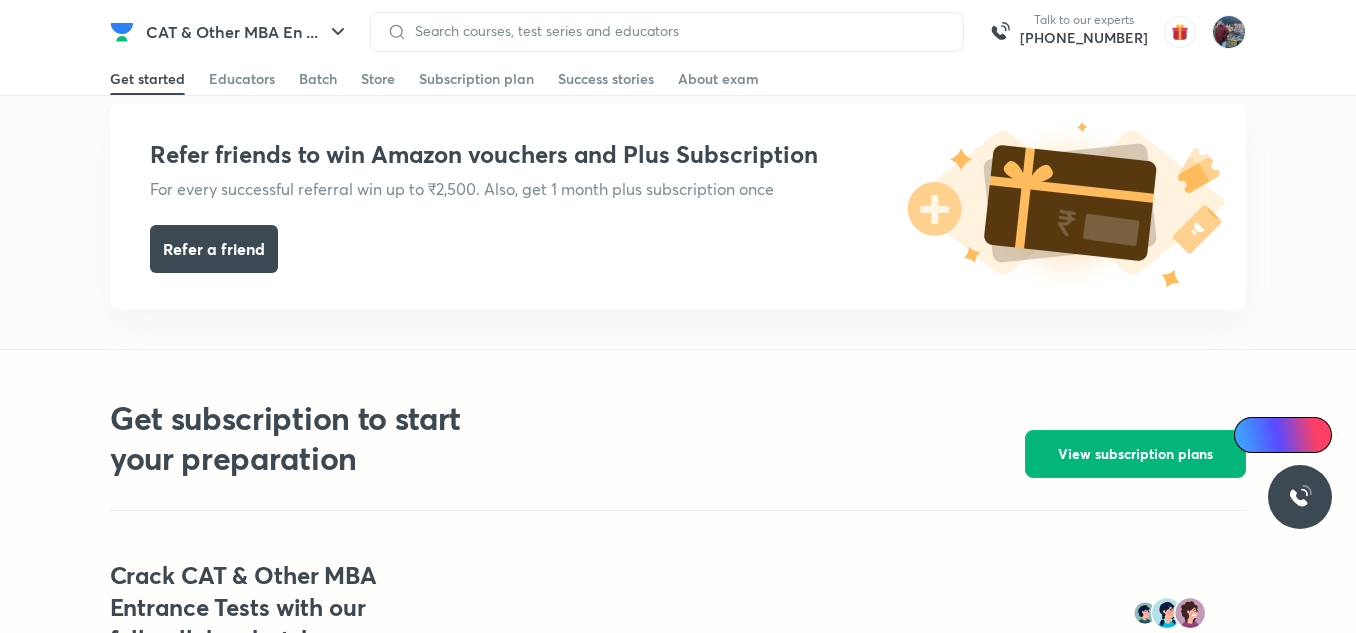 click on "View subscription plans" at bounding box center (1135, 454) 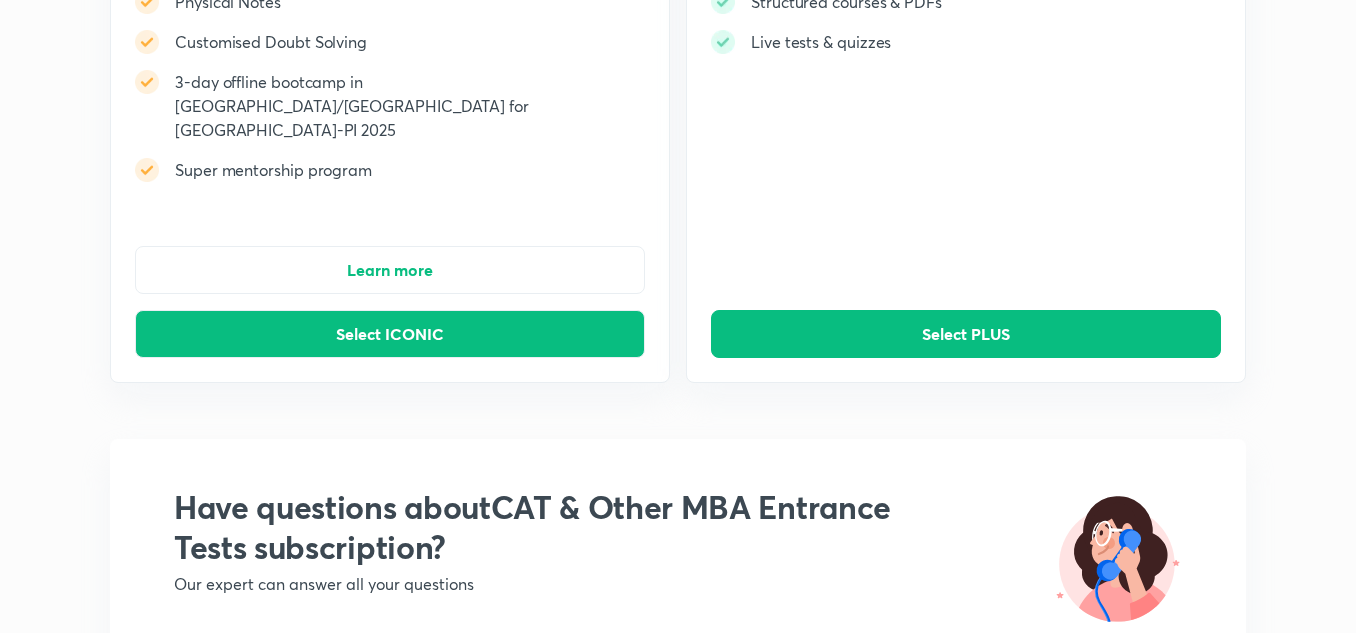 scroll, scrollTop: 378, scrollLeft: 0, axis: vertical 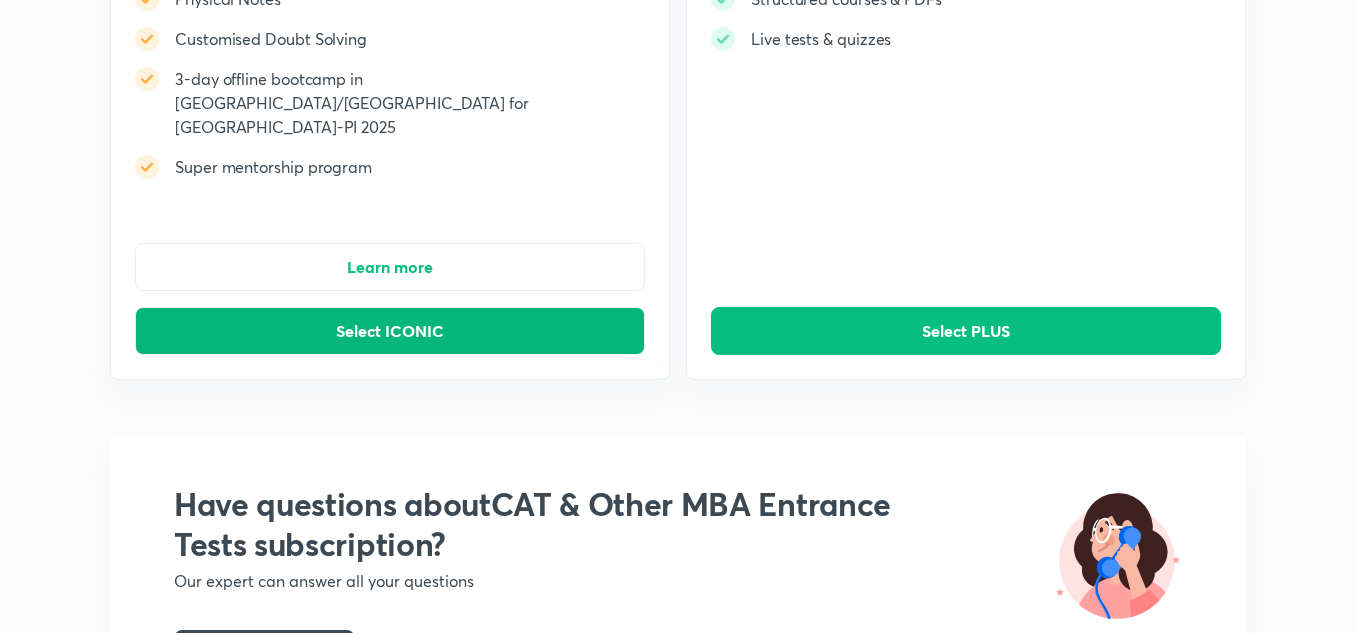 click on "Select ICONIC" at bounding box center [390, 331] 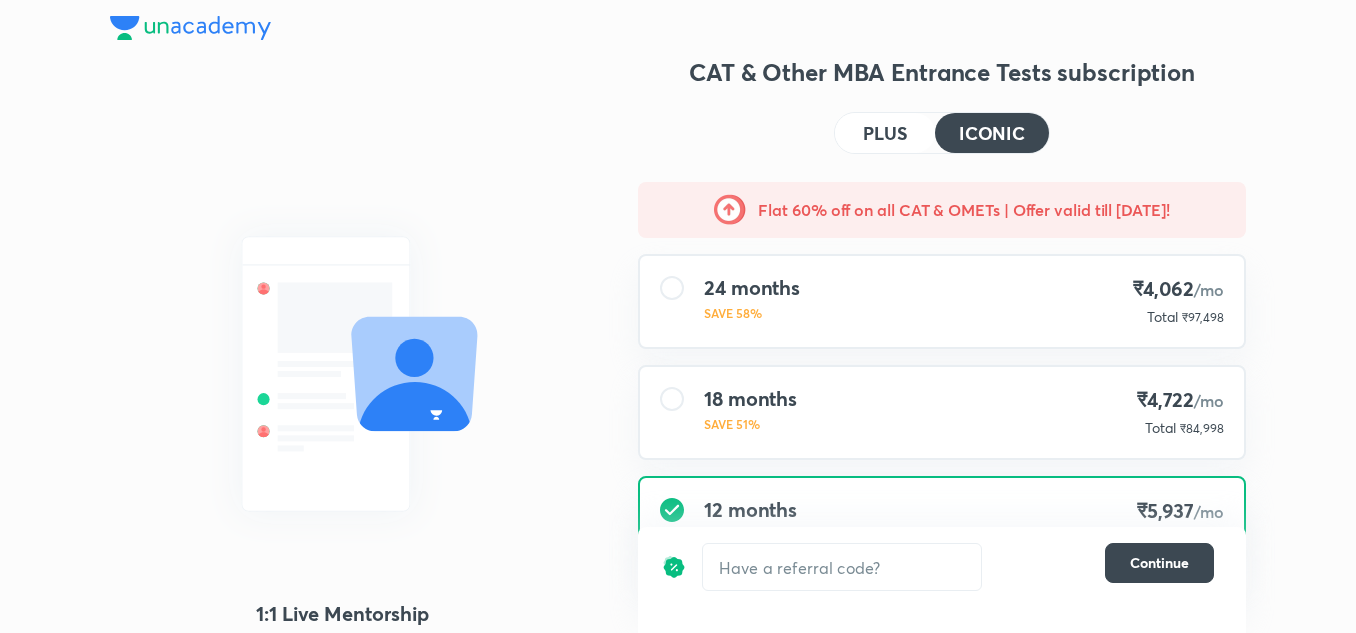 scroll, scrollTop: 174, scrollLeft: 0, axis: vertical 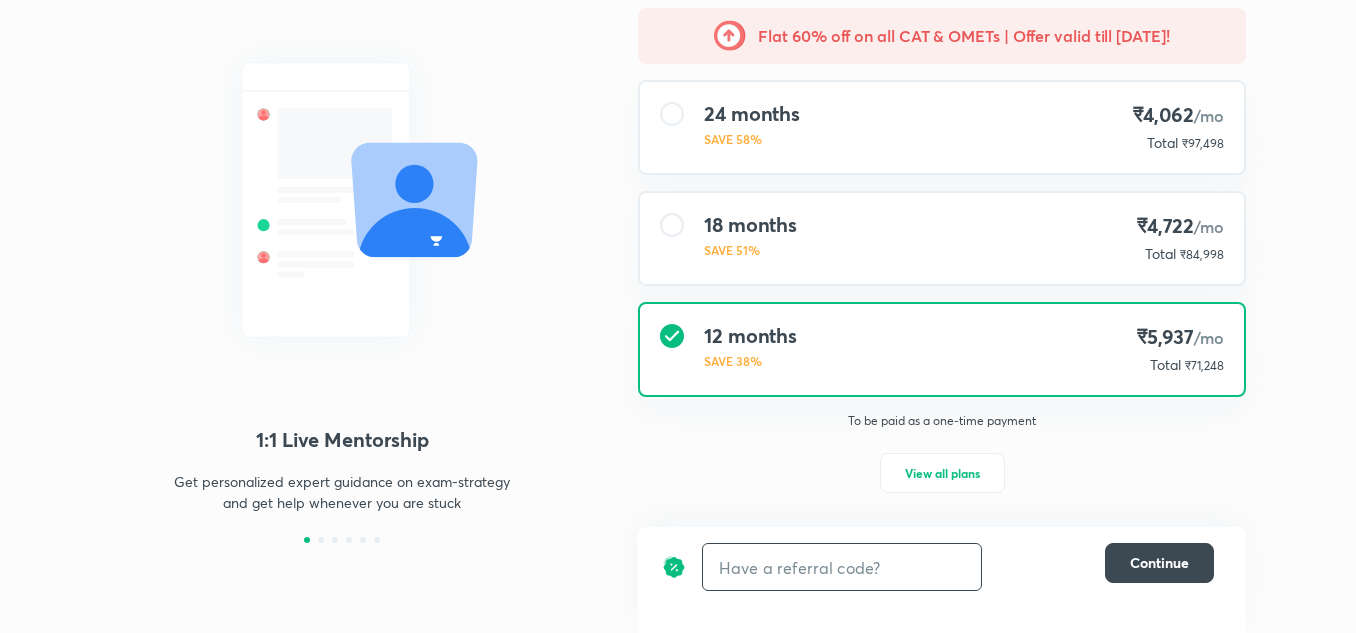 click at bounding box center (842, 567) 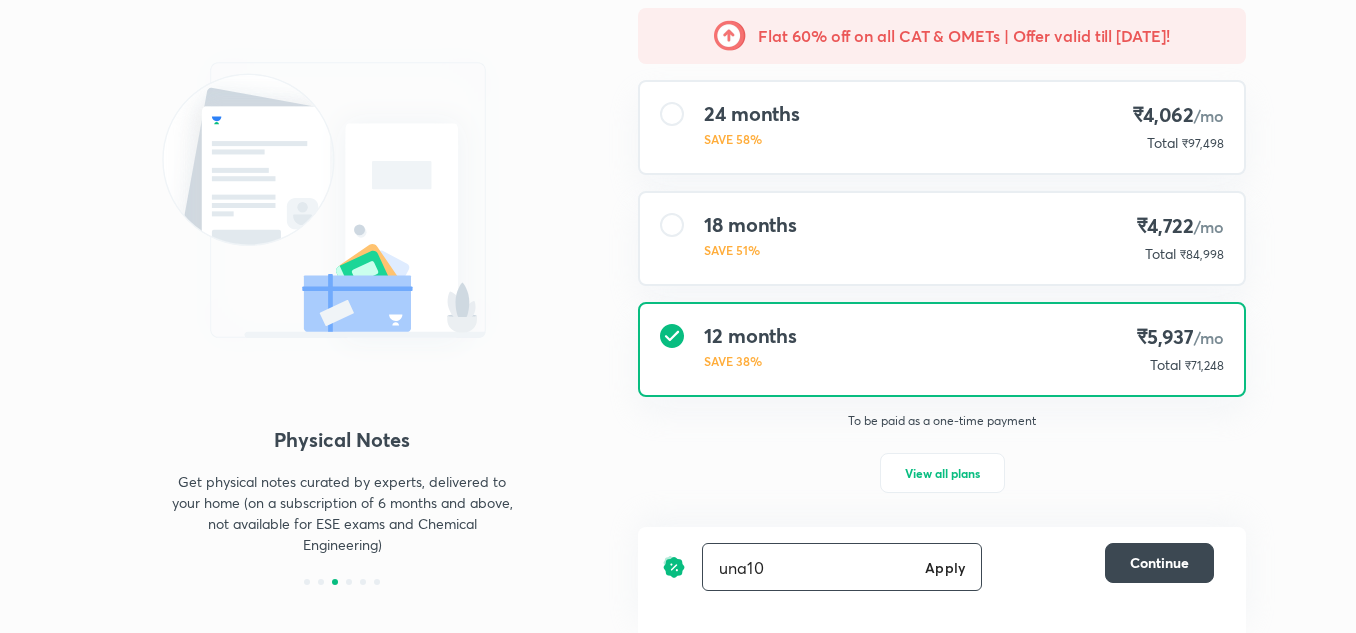 type on "una10" 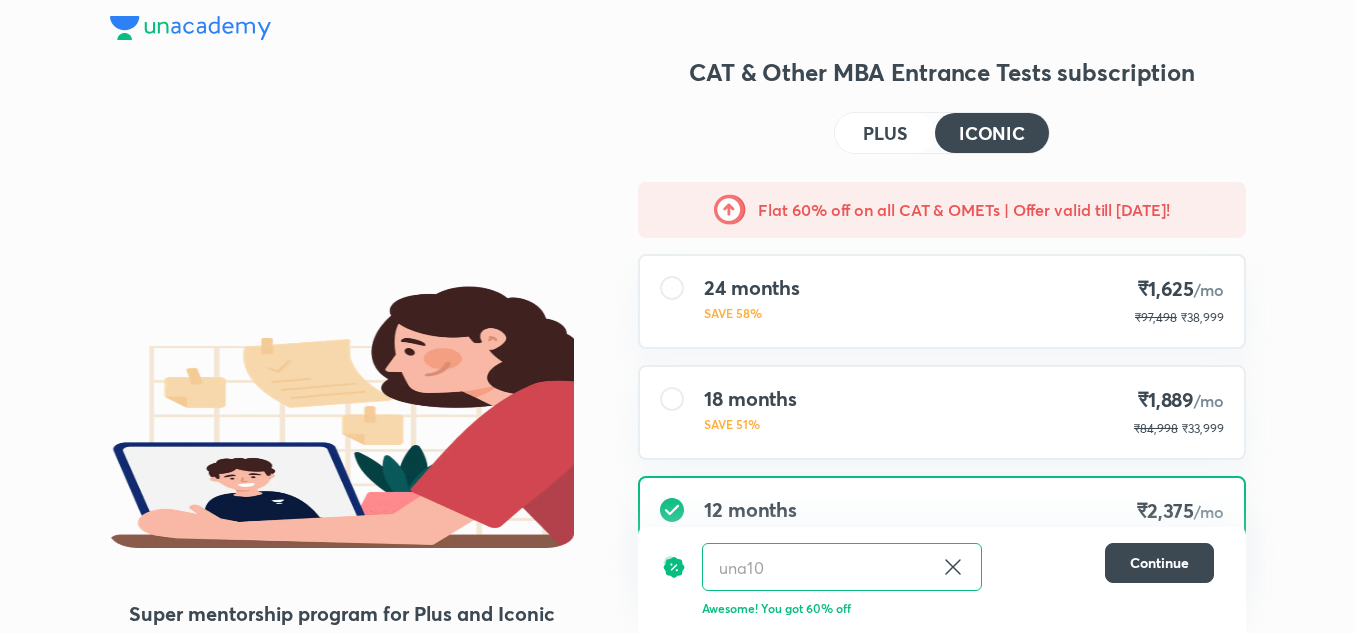 click on "18 months SAVE 51% ₹1,889  /mo ₹84,998 ₹33,999" at bounding box center [942, 412] 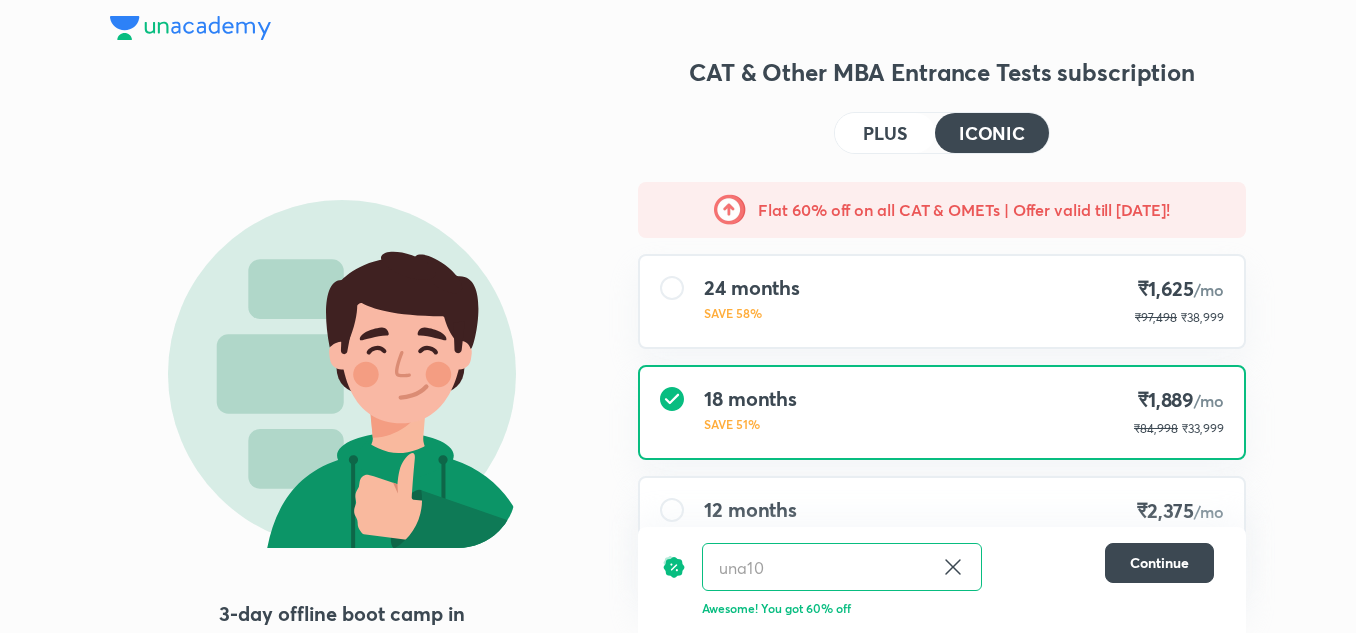 click on "PLUS" at bounding box center (885, 133) 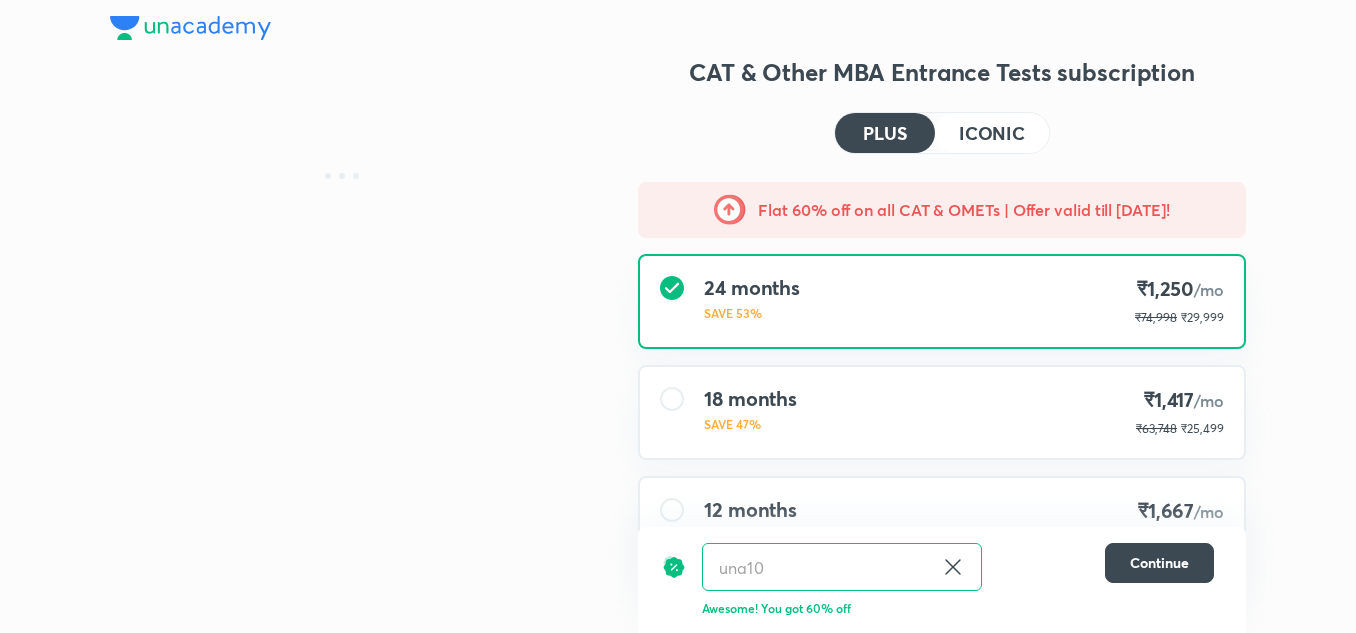 click on "18 months SAVE 47% ₹1,417  /mo ₹63,748 ₹25,499" at bounding box center [942, 412] 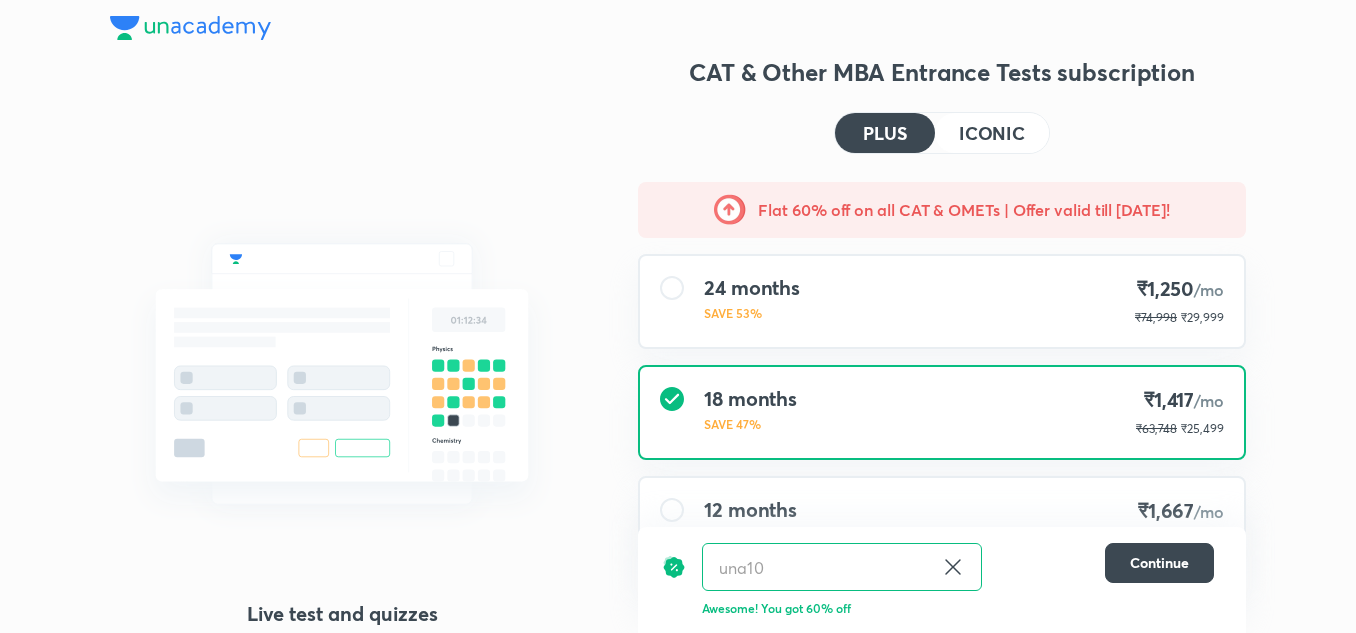 click on "ICONIC" at bounding box center (992, 133) 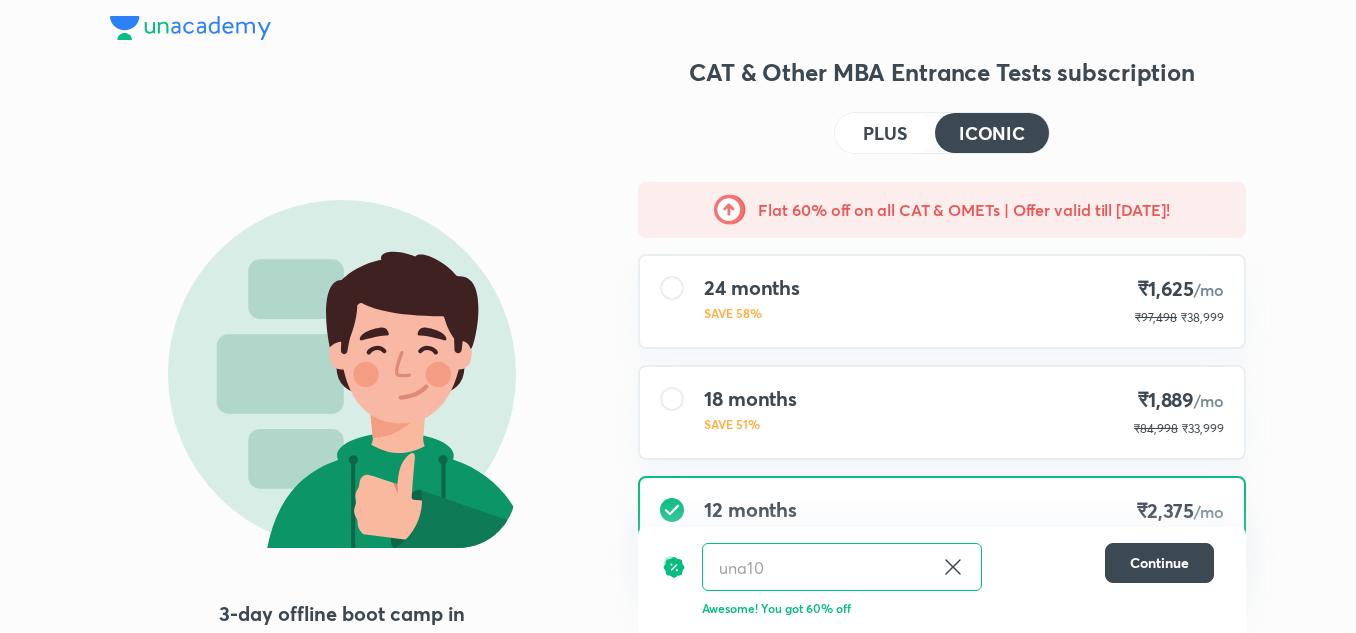 click on "18 months SAVE 51% ₹1,889  /mo ₹84,998 ₹33,999" at bounding box center [942, 412] 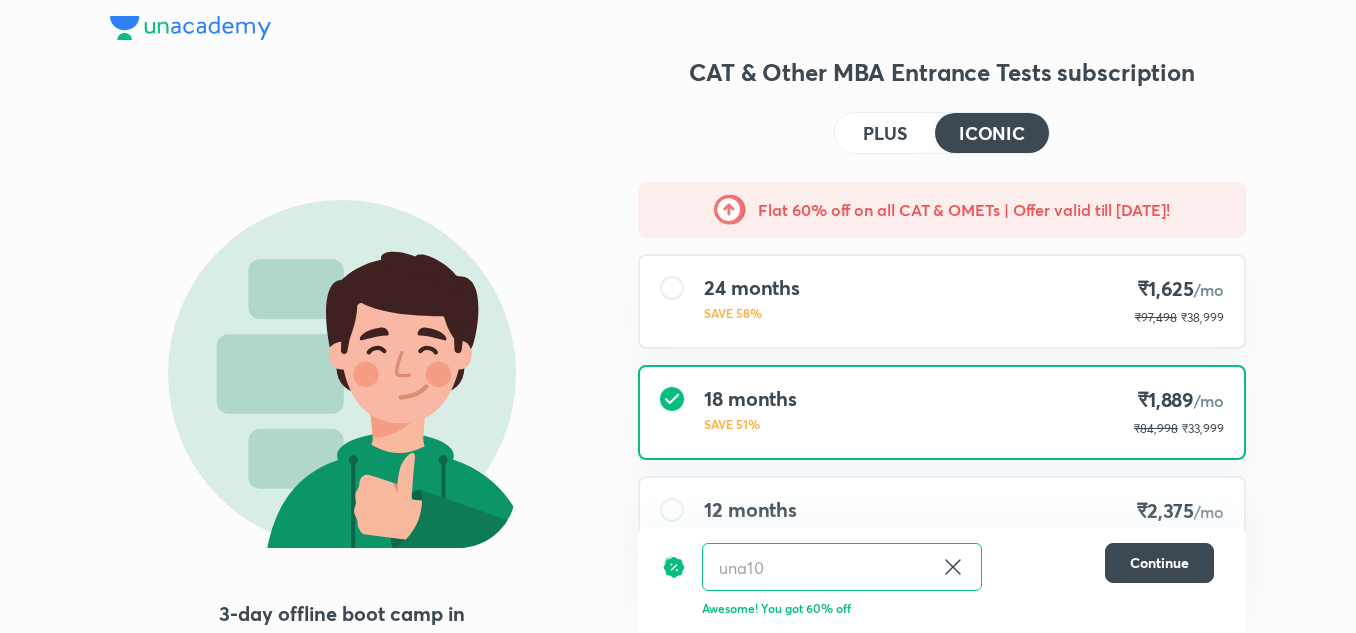 click on "PLUS" at bounding box center [885, 133] 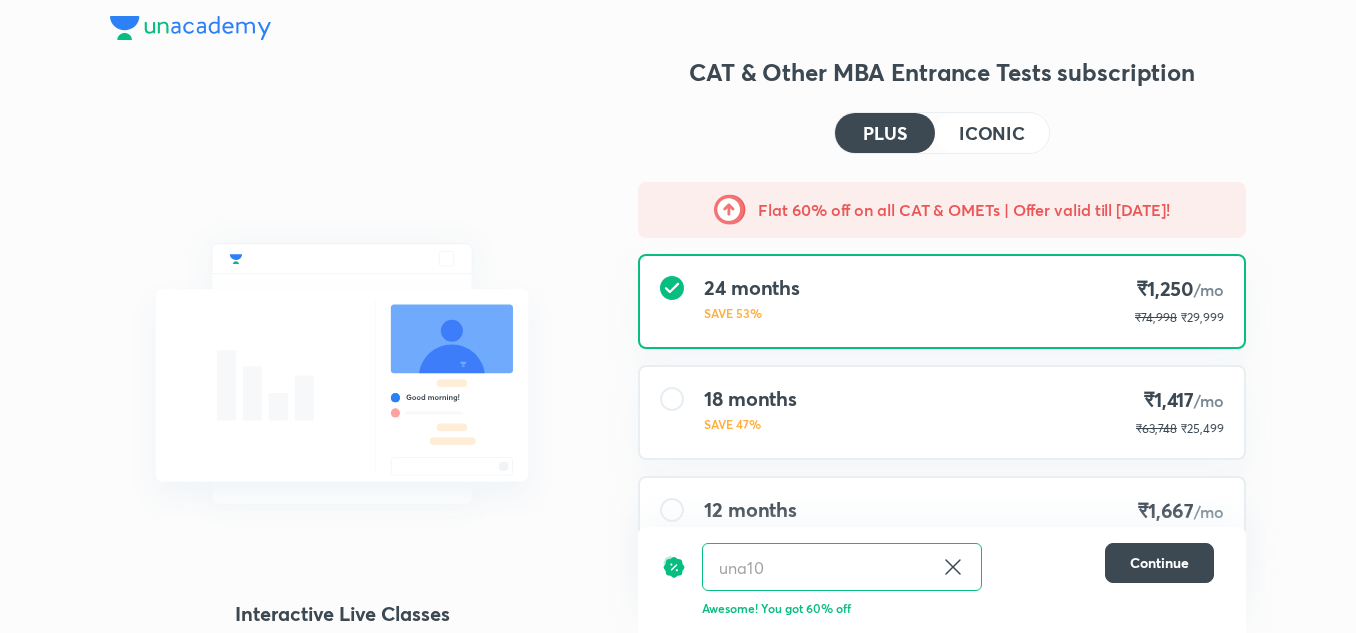 click on "ICONIC" at bounding box center [992, 133] 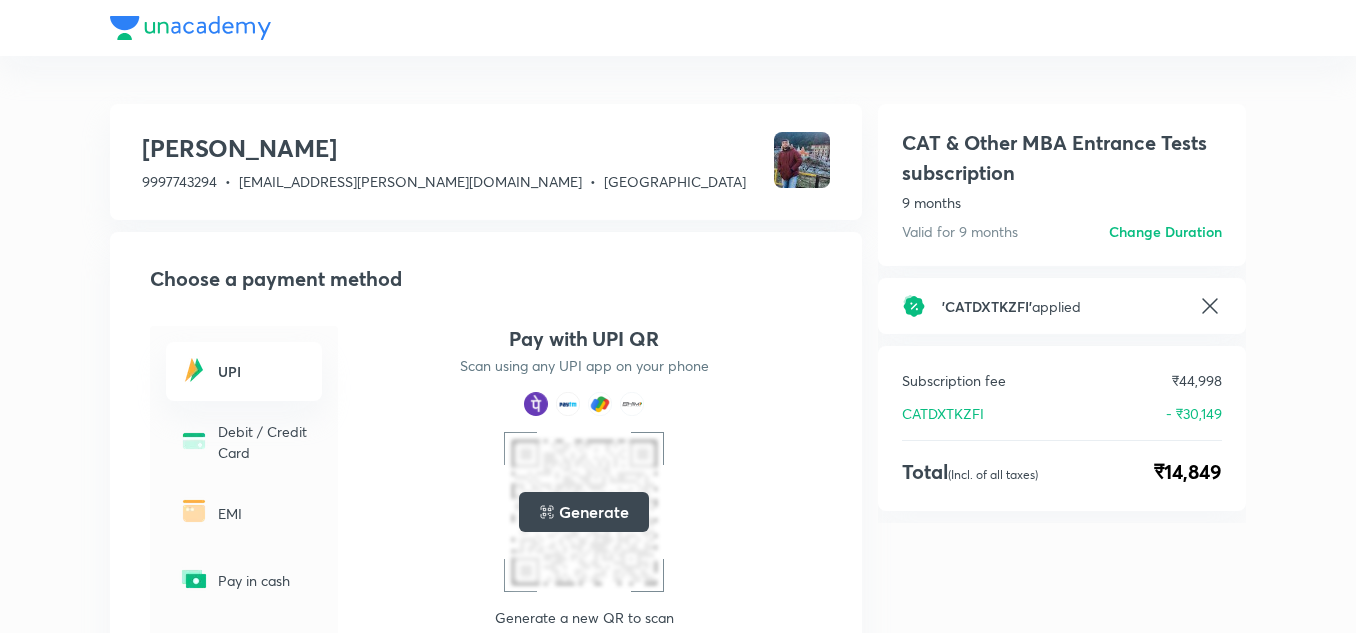 scroll, scrollTop: 0, scrollLeft: 0, axis: both 